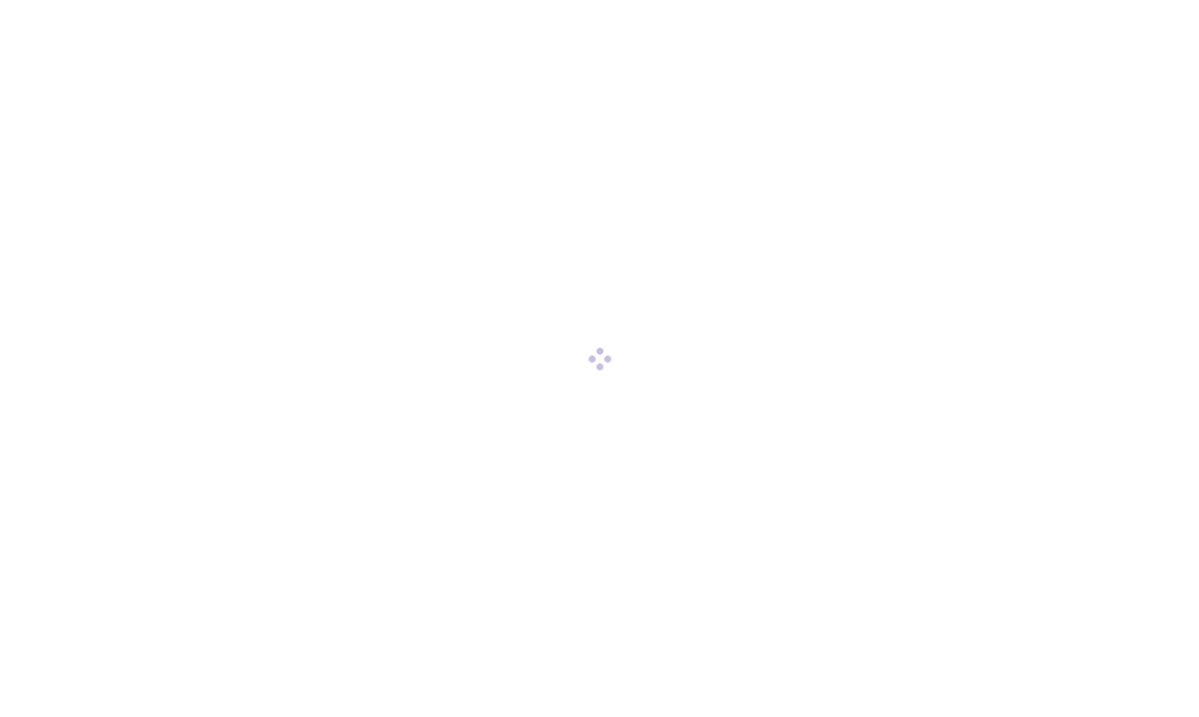 scroll, scrollTop: 0, scrollLeft: 0, axis: both 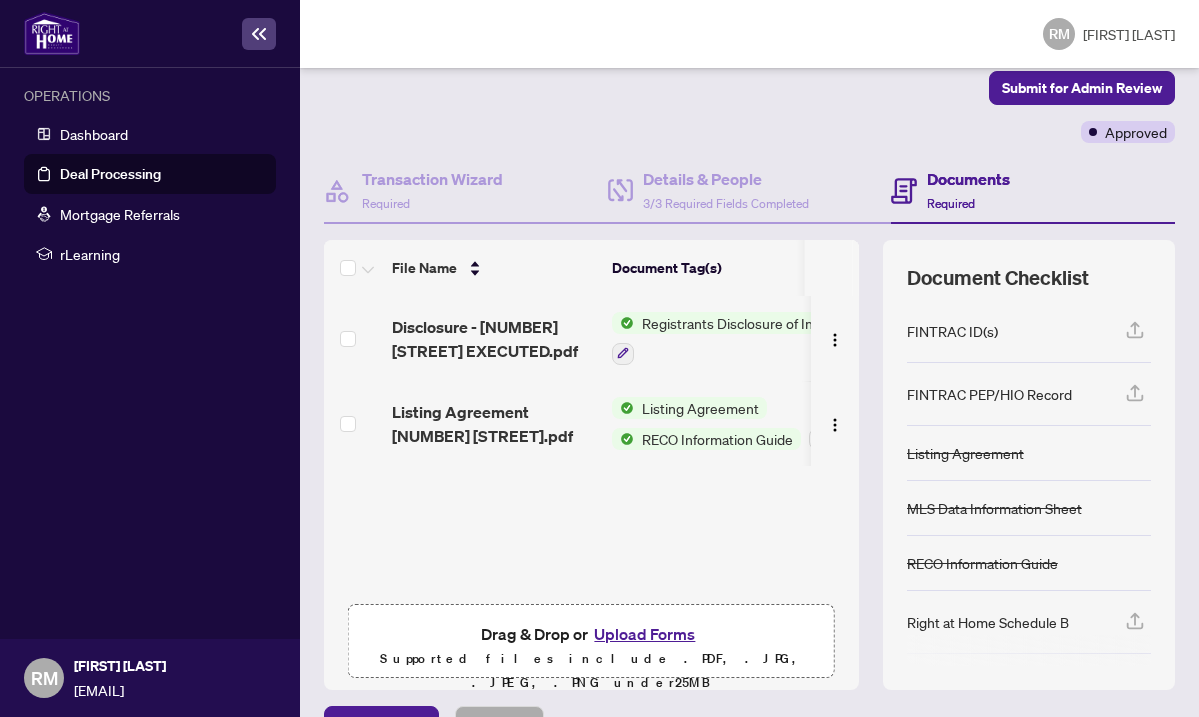 click on "Registrants Disclosure of Interest" at bounding box center [746, 323] 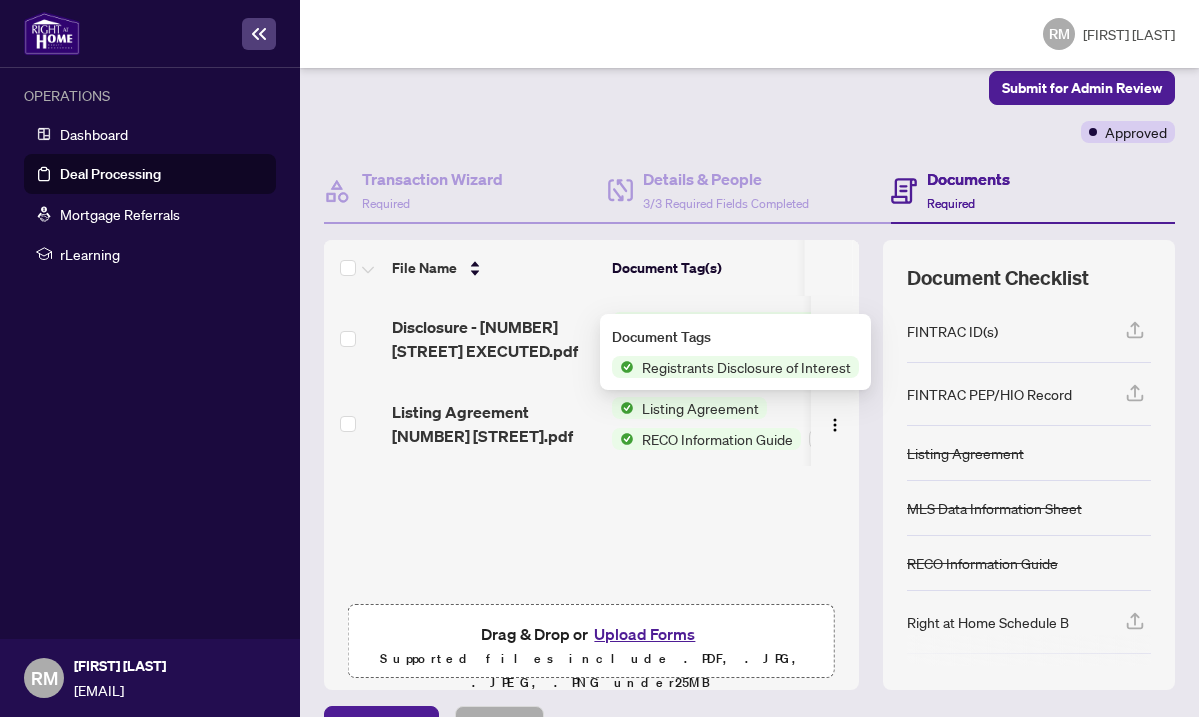 click on "Registrants Disclosure of Interest" at bounding box center [746, 367] 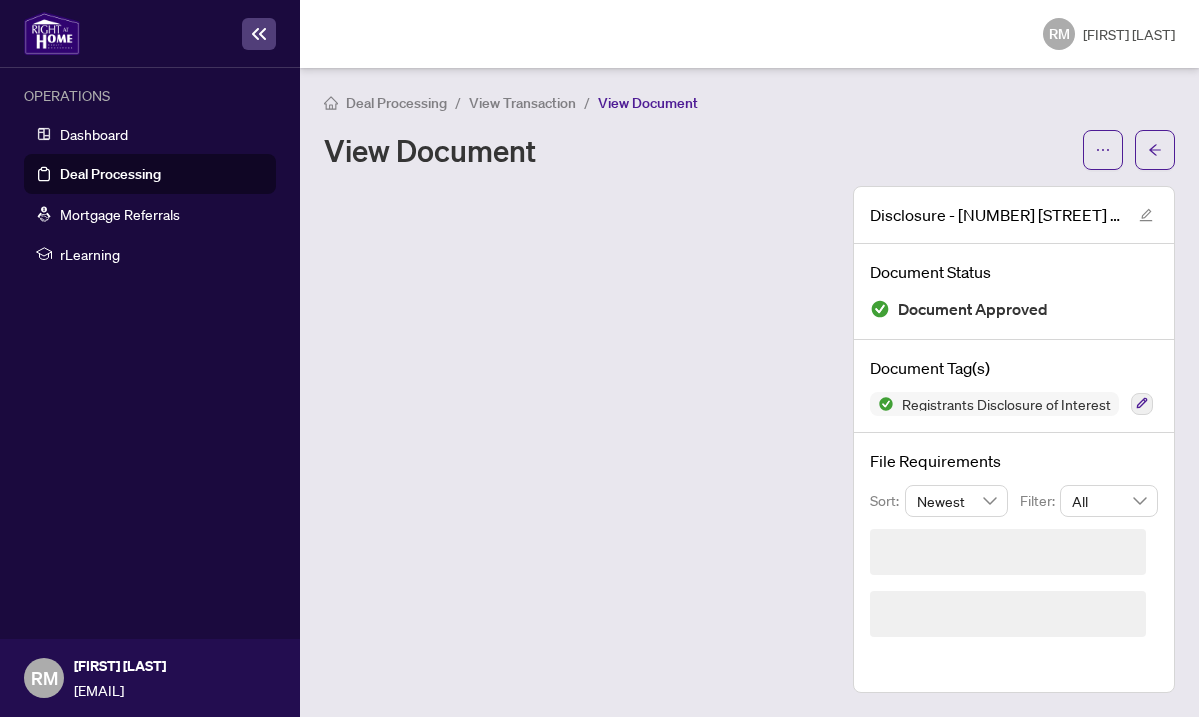 scroll, scrollTop: 0, scrollLeft: 0, axis: both 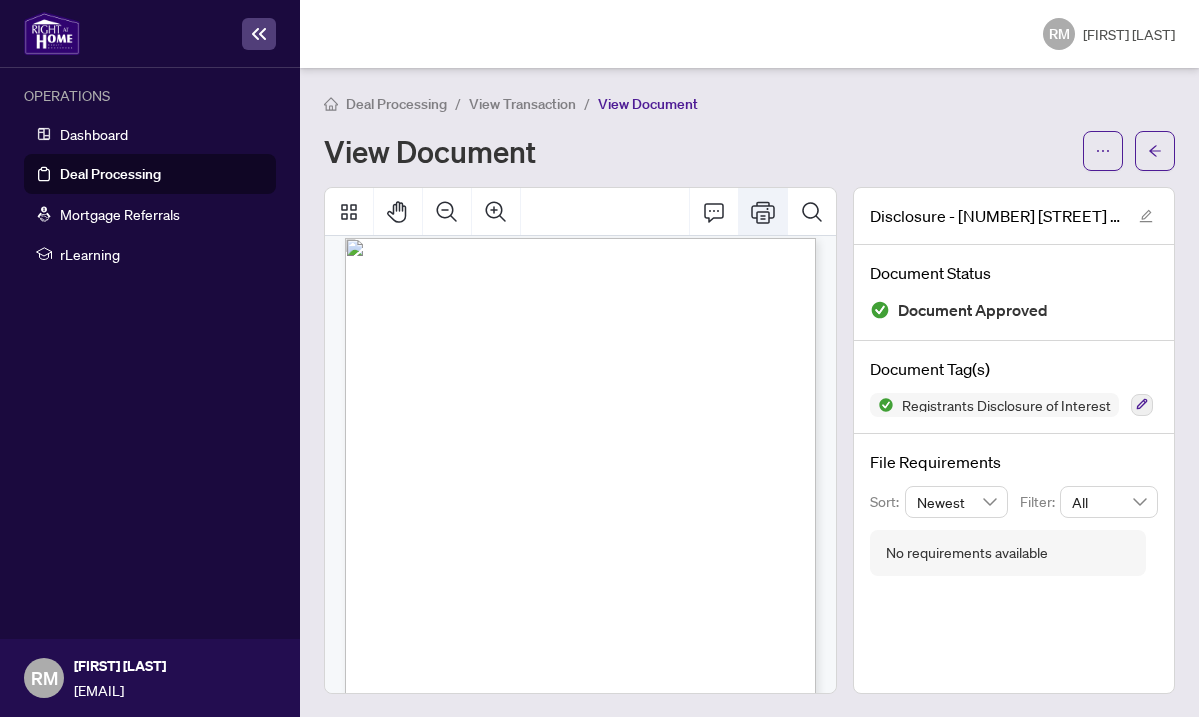 click 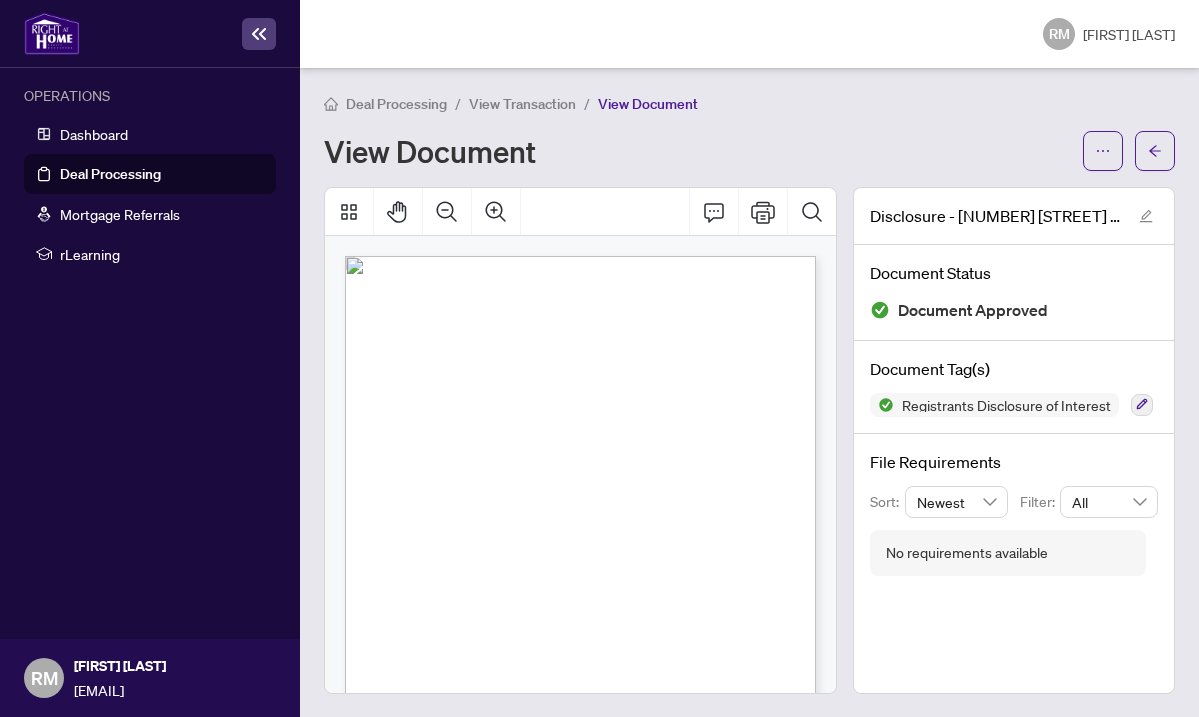 scroll, scrollTop: 0, scrollLeft: 0, axis: both 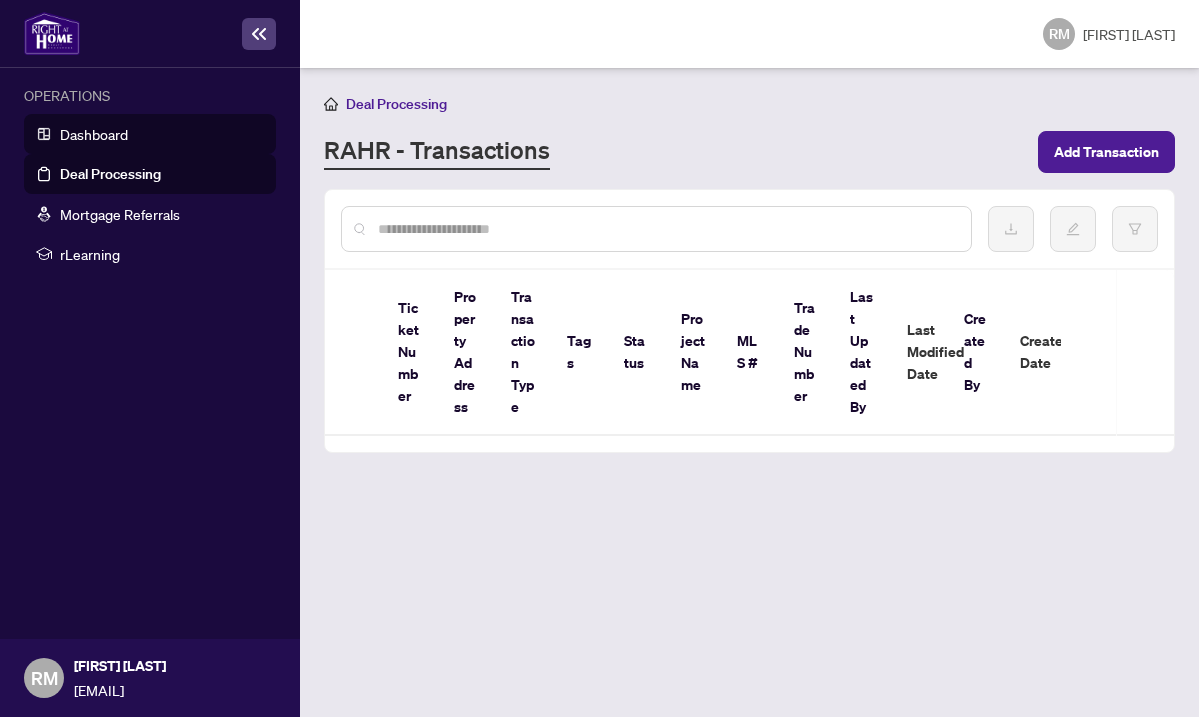 click on "Dashboard" at bounding box center [94, 134] 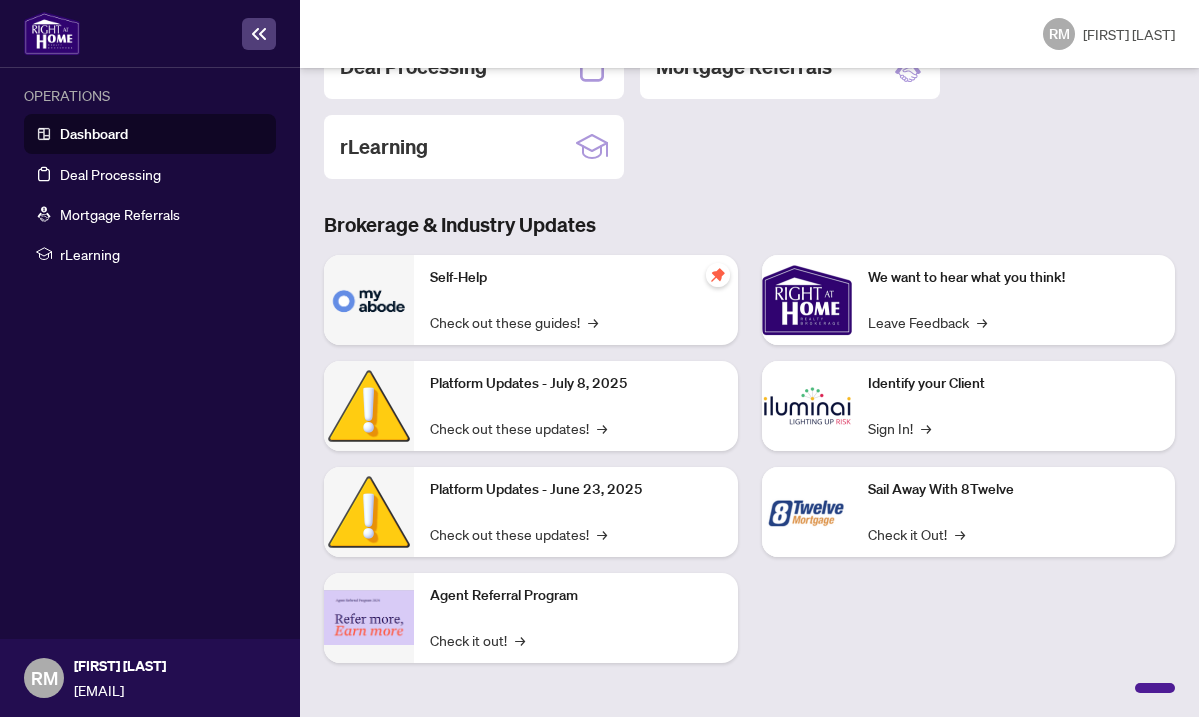 scroll, scrollTop: 236, scrollLeft: 0, axis: vertical 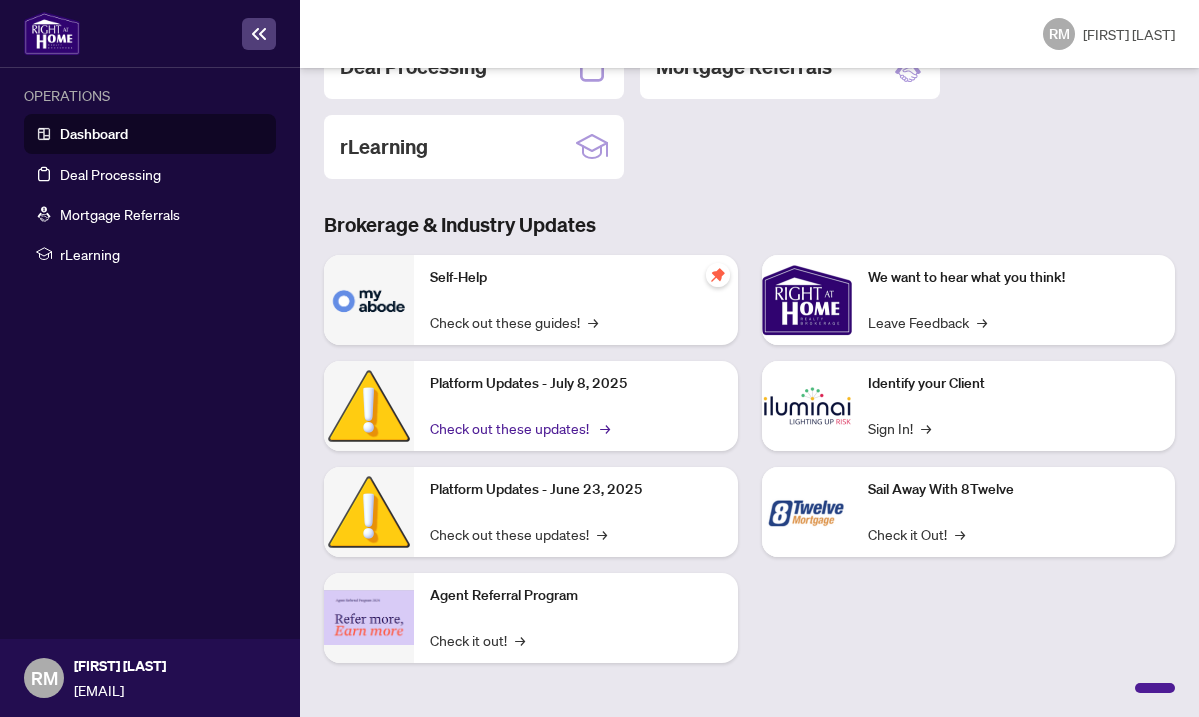 click on "Check out these updates! →" at bounding box center (518, 428) 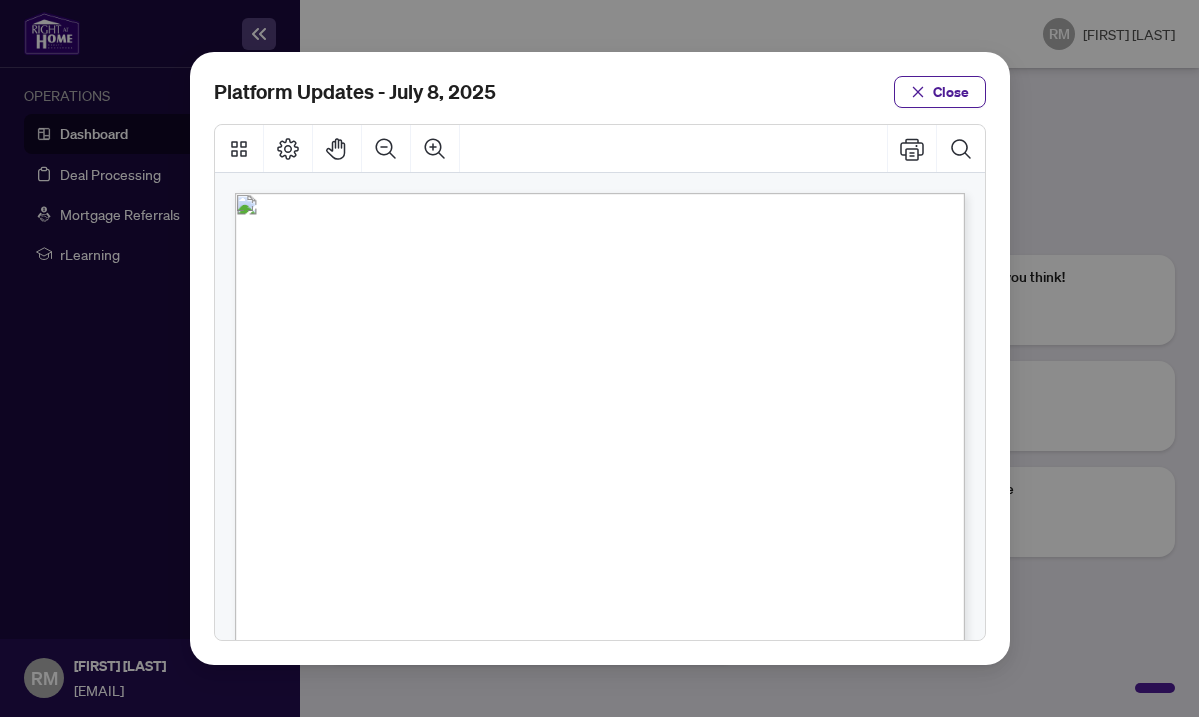 scroll, scrollTop: 0, scrollLeft: 0, axis: both 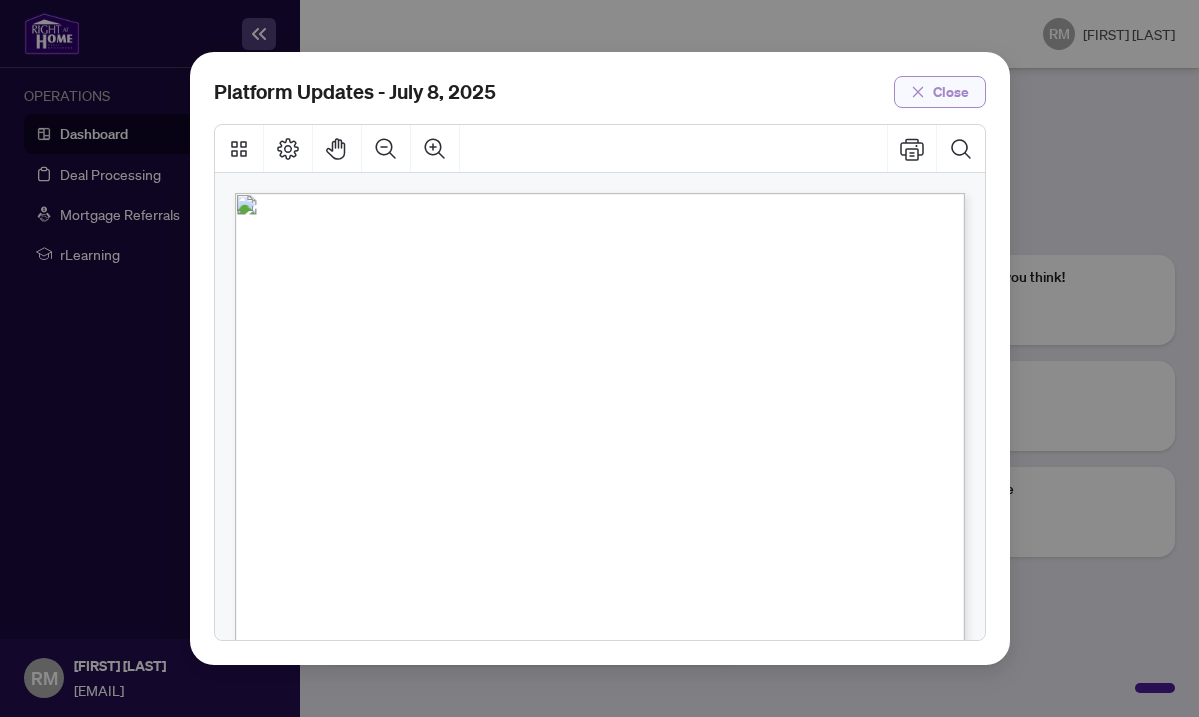 click on "Close" at bounding box center (951, 92) 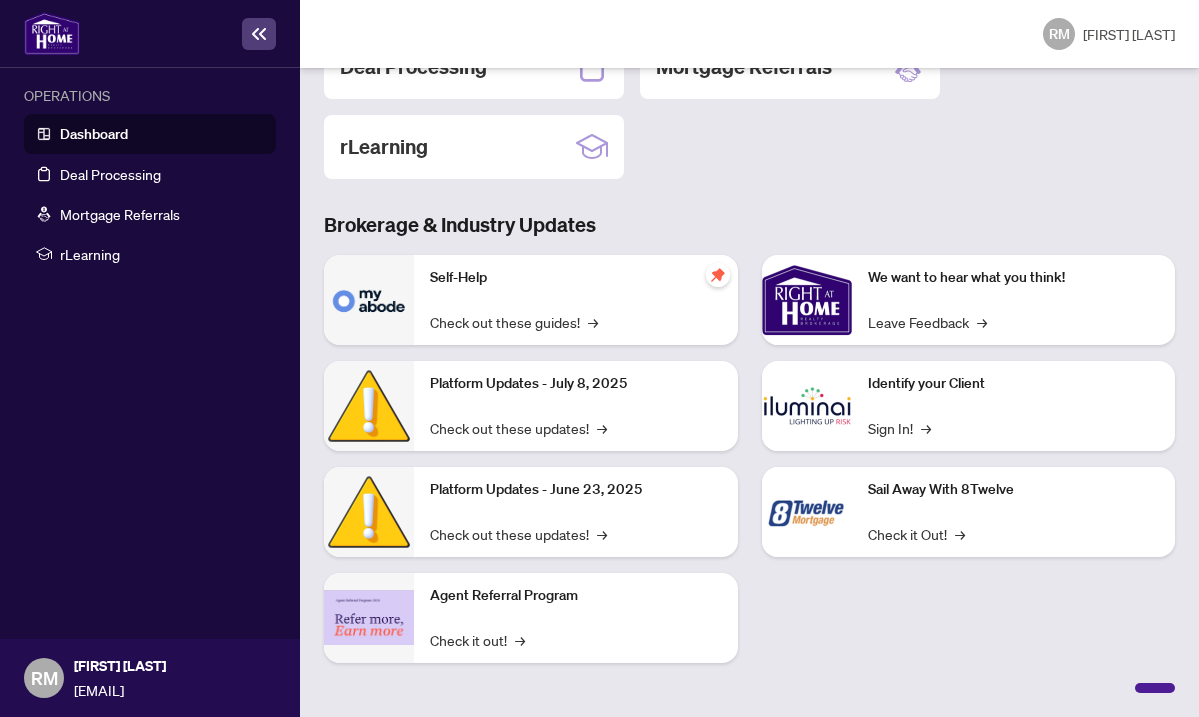 scroll, scrollTop: 0, scrollLeft: 0, axis: both 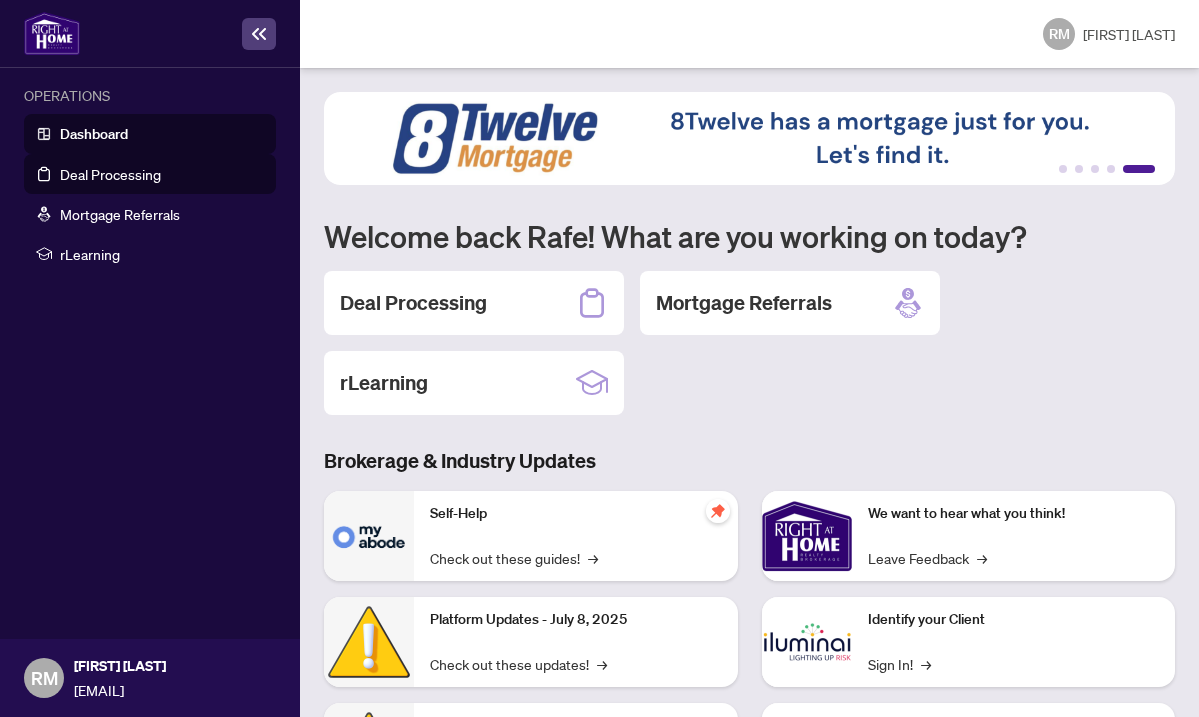 click on "Deal Processing" at bounding box center [110, 174] 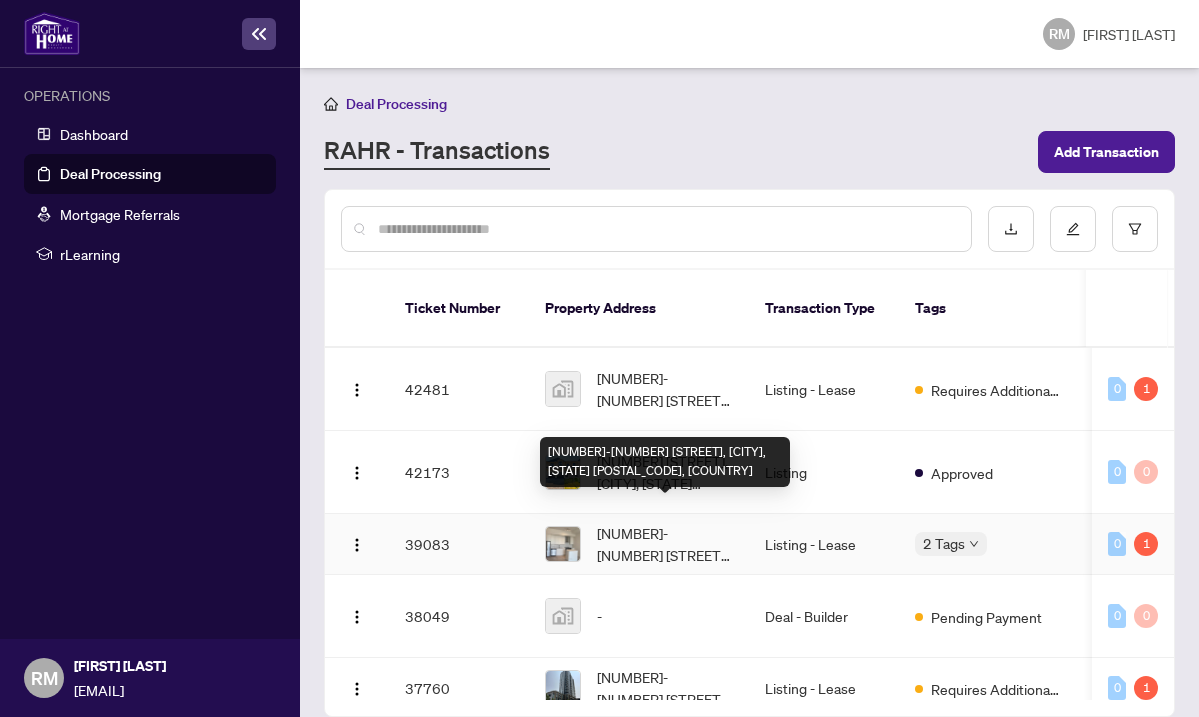 click on "[NUMBER]-[NUMBER] [STREET], [CITY], [STATE] [POSTAL_CODE], [COUNTRY]" at bounding box center (665, 544) 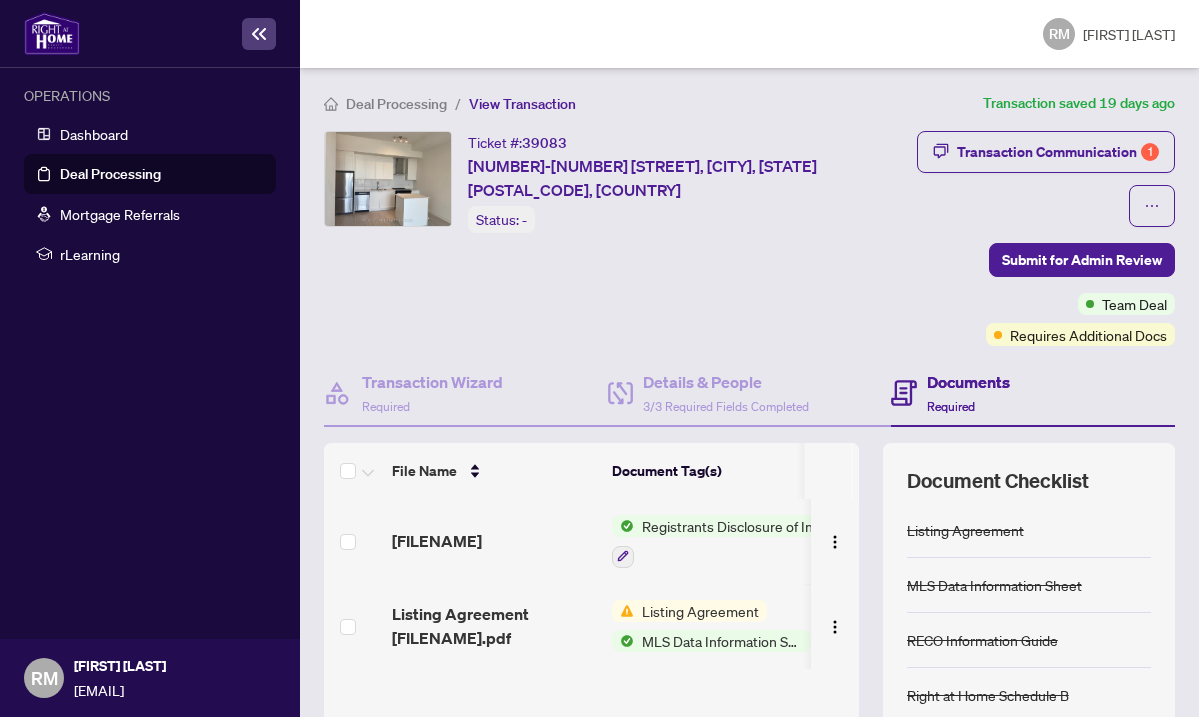 click on "Listing Agreement" at bounding box center (700, 611) 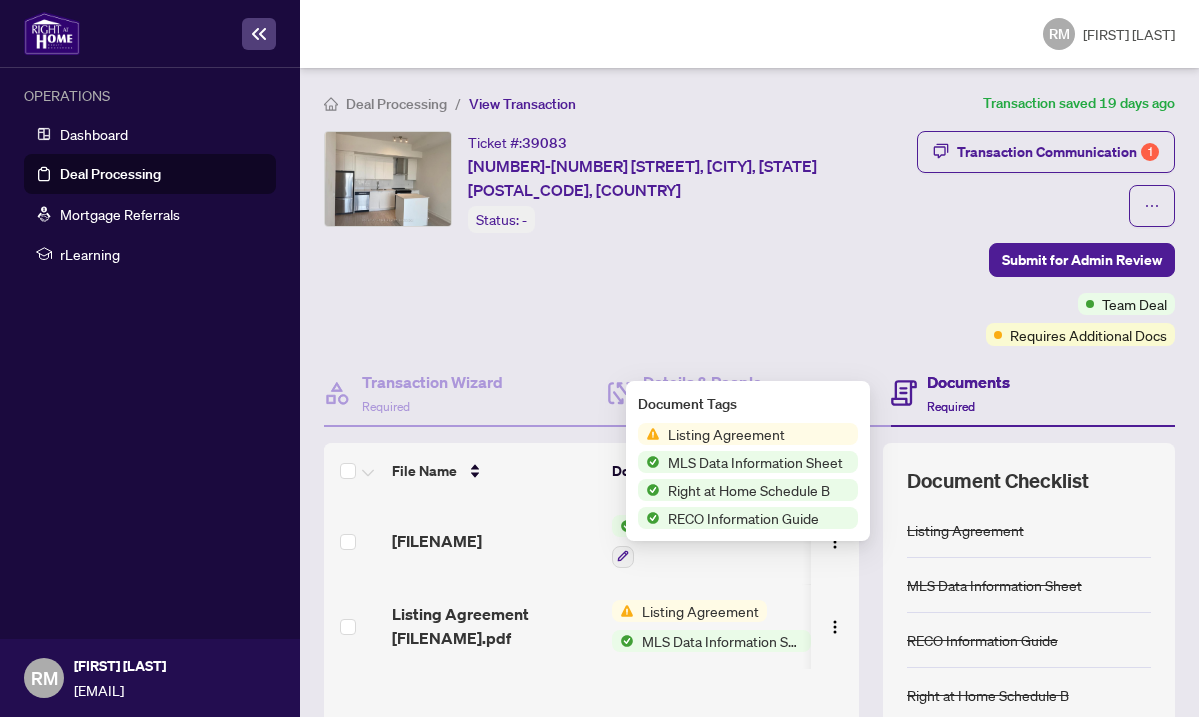 click on "Document Tags Listing Agreement MLS Data Information Sheet Right at Home Schedule B RECO Information Guide" at bounding box center (748, 461) 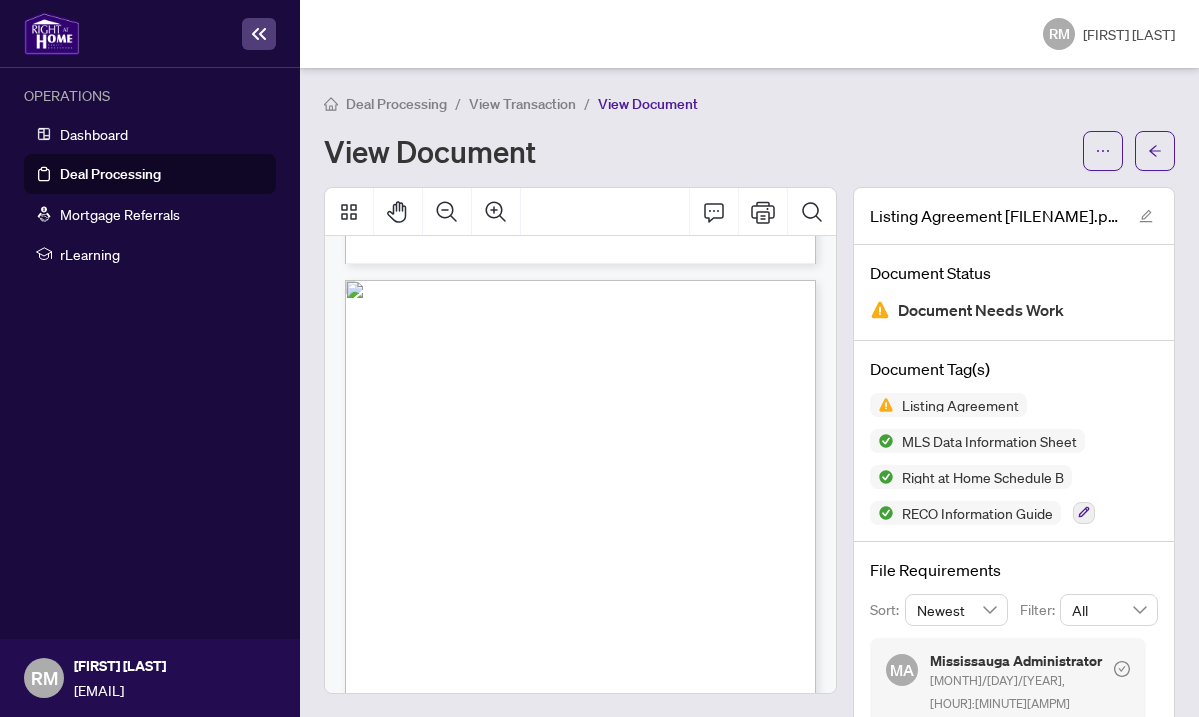 scroll, scrollTop: 11226, scrollLeft: 0, axis: vertical 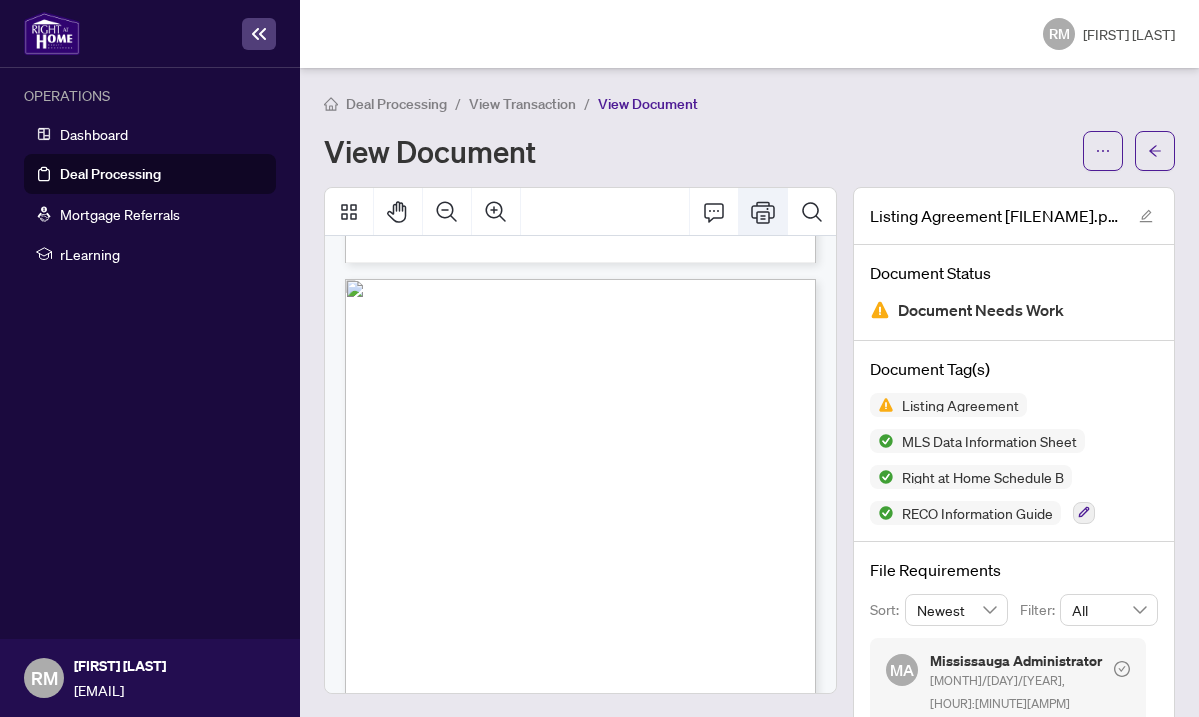 click 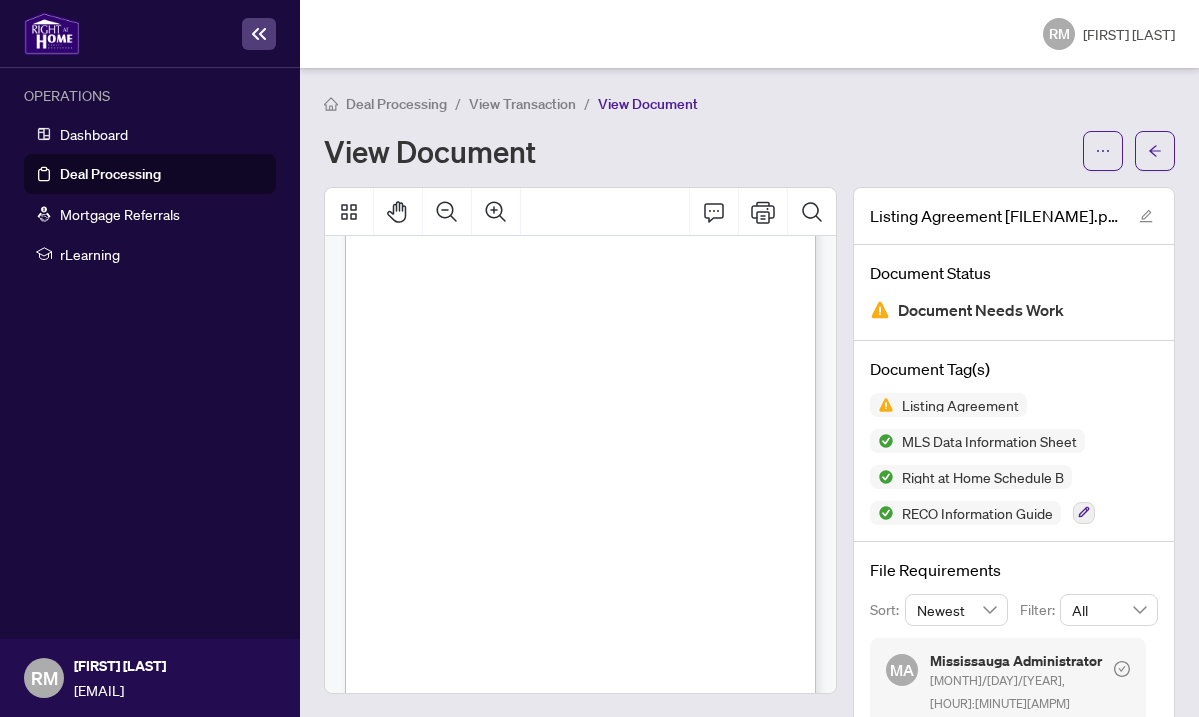 scroll, scrollTop: 11397, scrollLeft: 0, axis: vertical 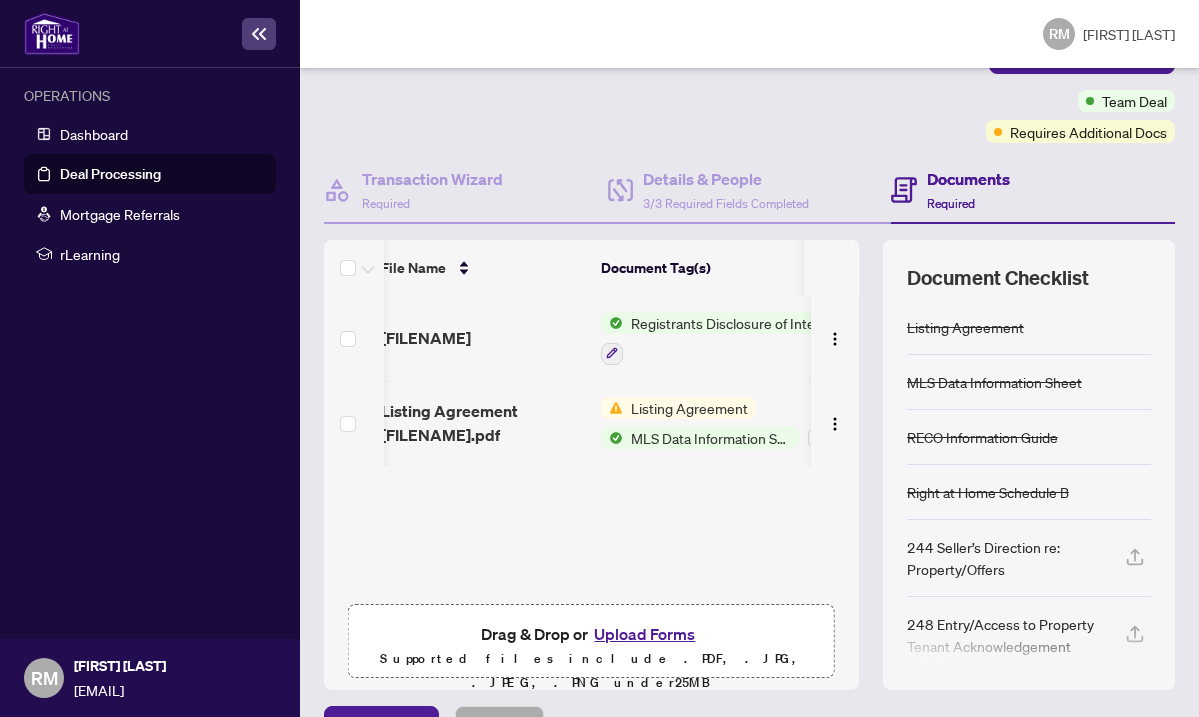 click on "Upload Forms" at bounding box center (644, 634) 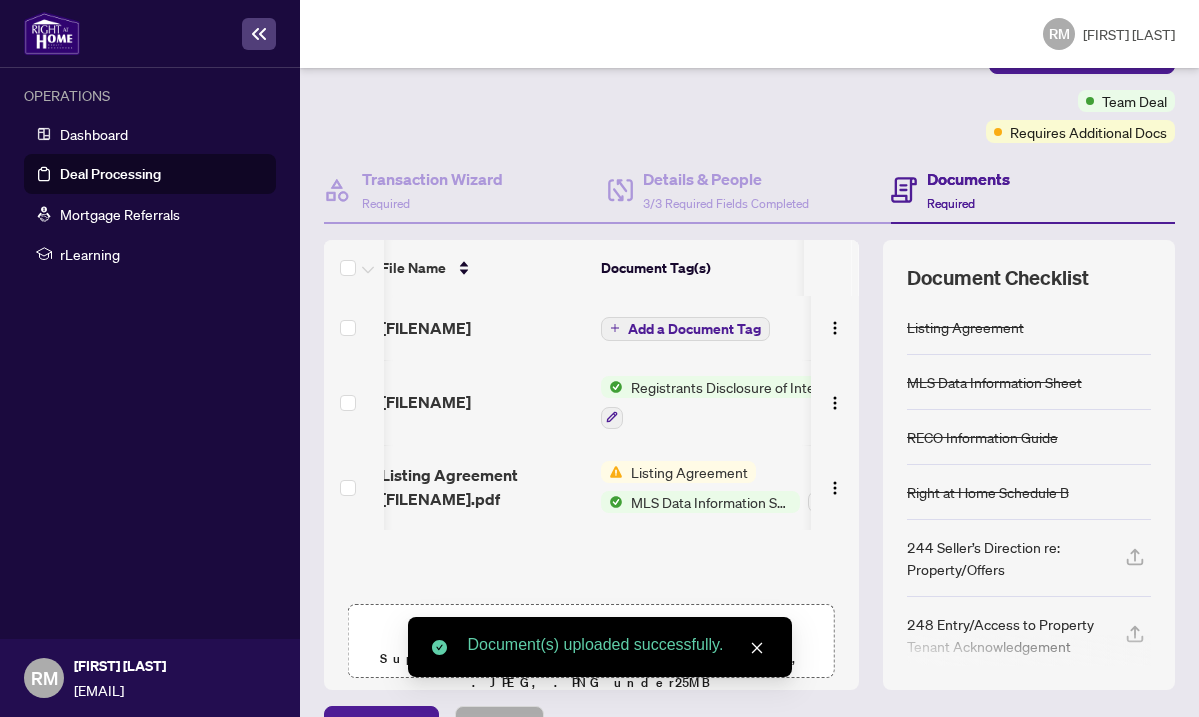 scroll, scrollTop: 0, scrollLeft: 0, axis: both 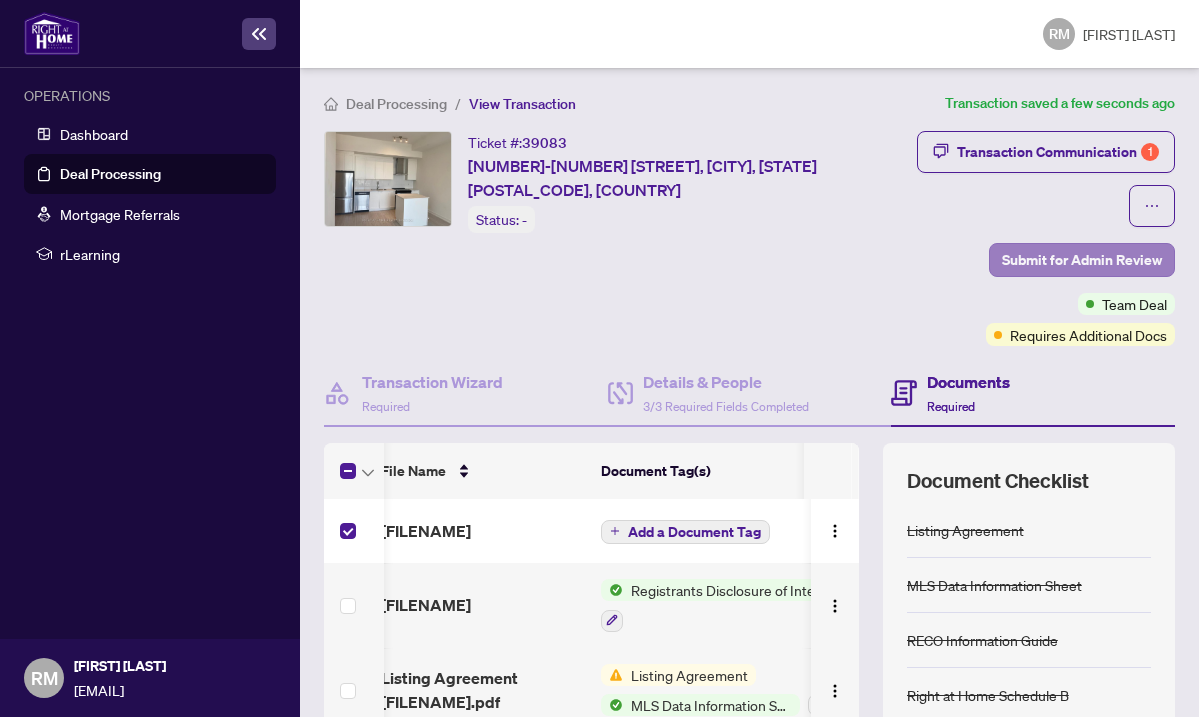 click on "Submit for Admin Review" at bounding box center [1082, 260] 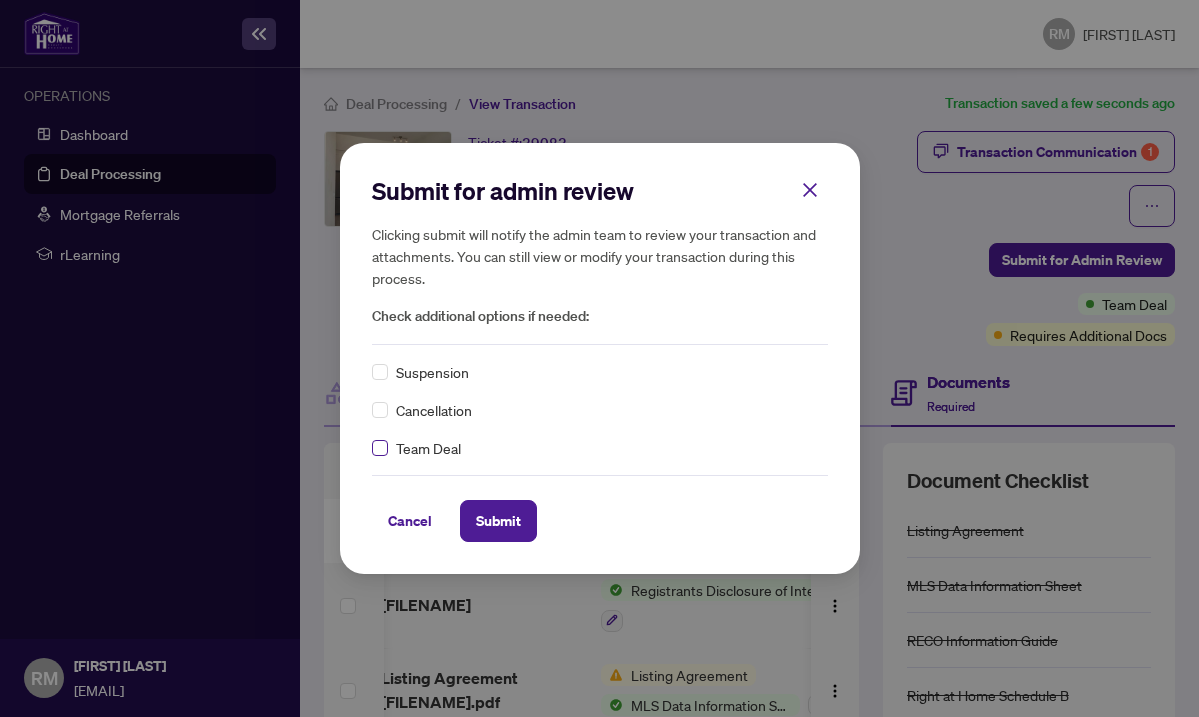 click at bounding box center [380, 448] 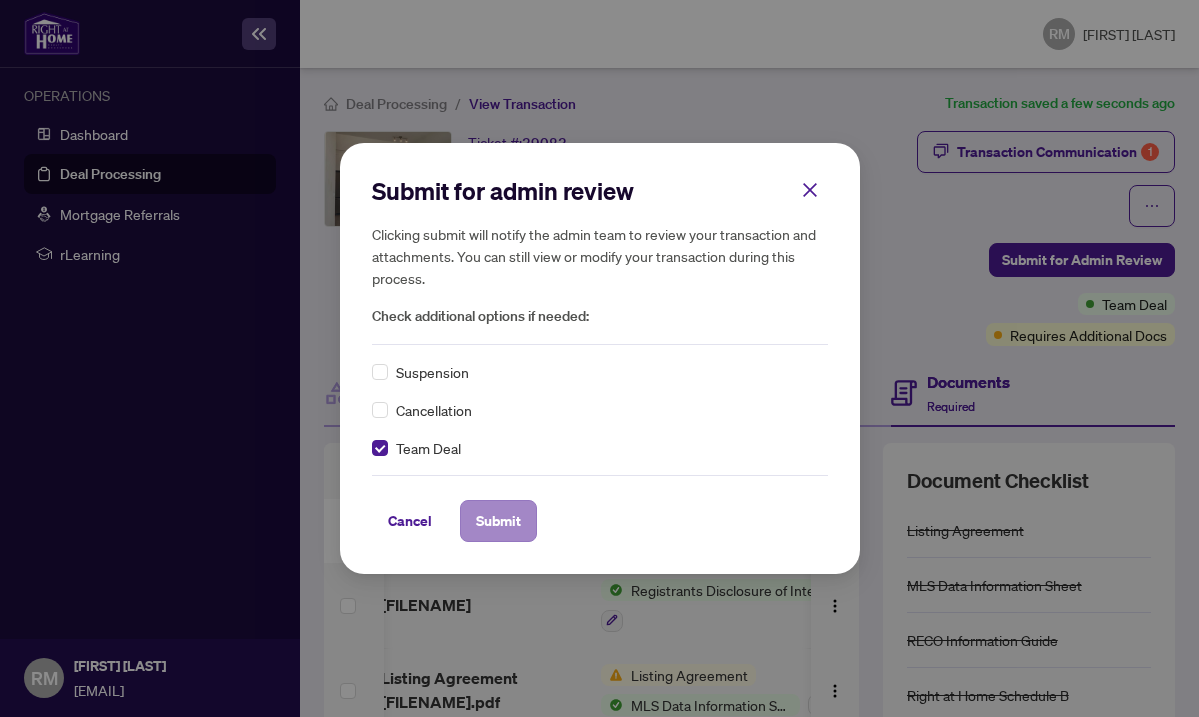 click on "Submit" at bounding box center [498, 521] 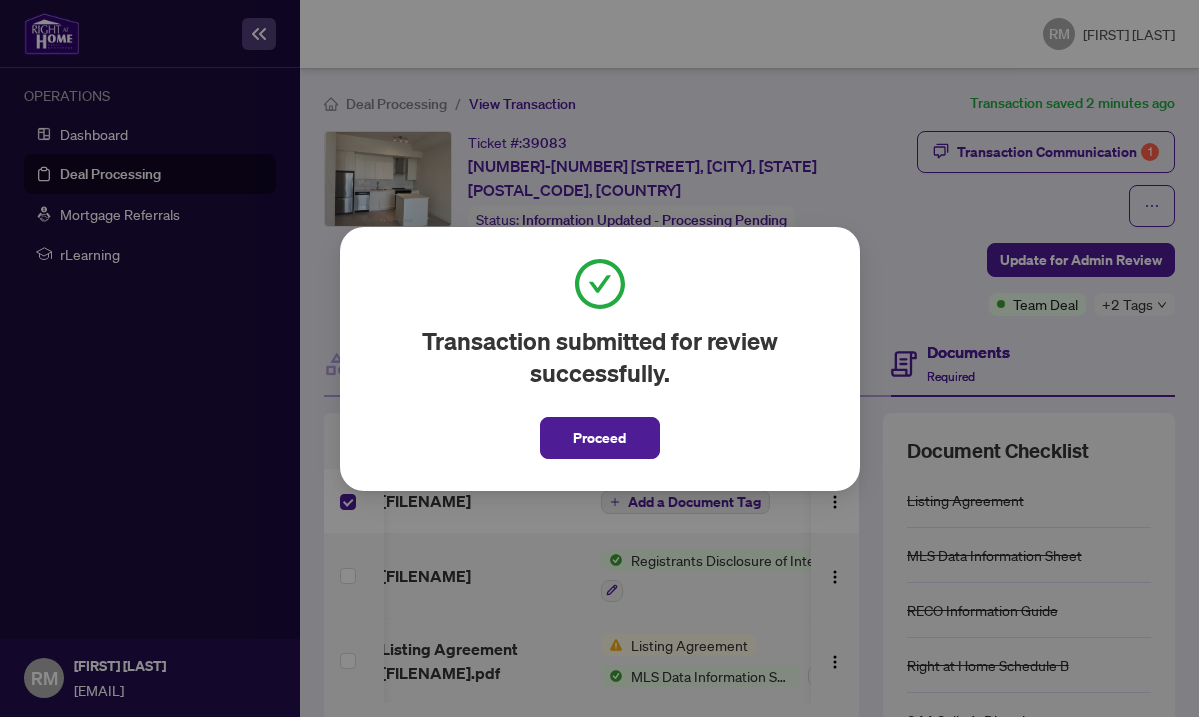 click on "Proceed" at bounding box center (599, 438) 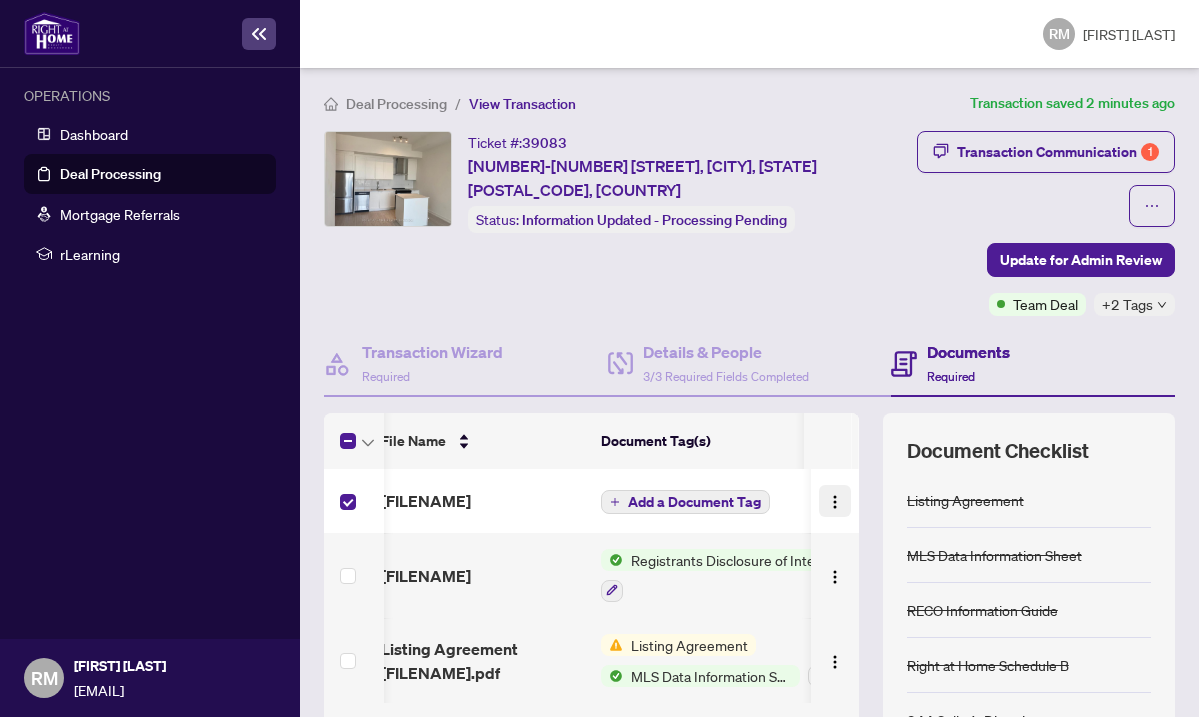 click at bounding box center (835, 502) 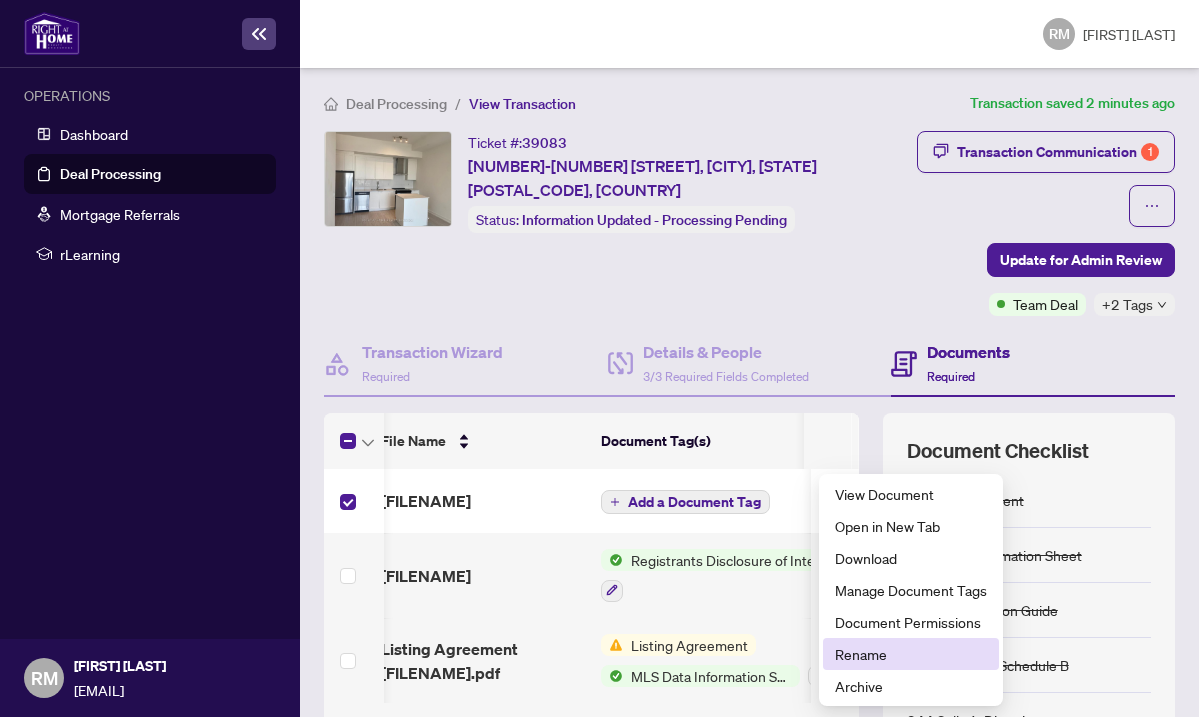 scroll, scrollTop: 0, scrollLeft: 0, axis: both 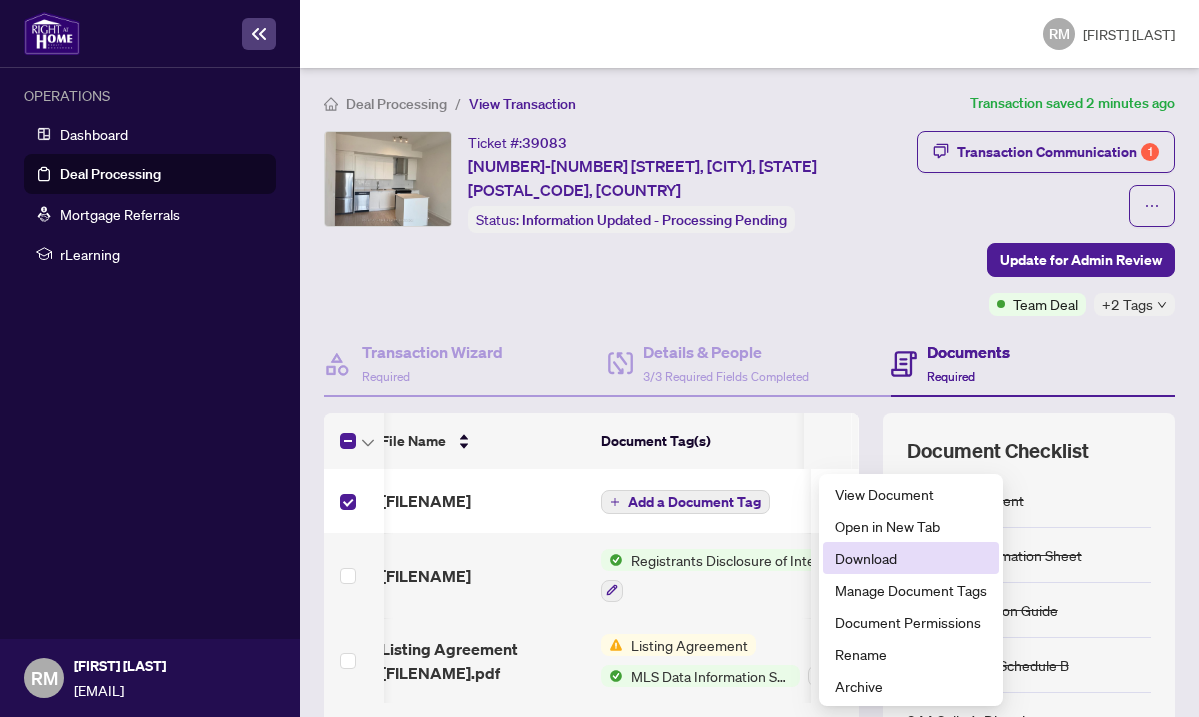 click on "Download" at bounding box center (911, 558) 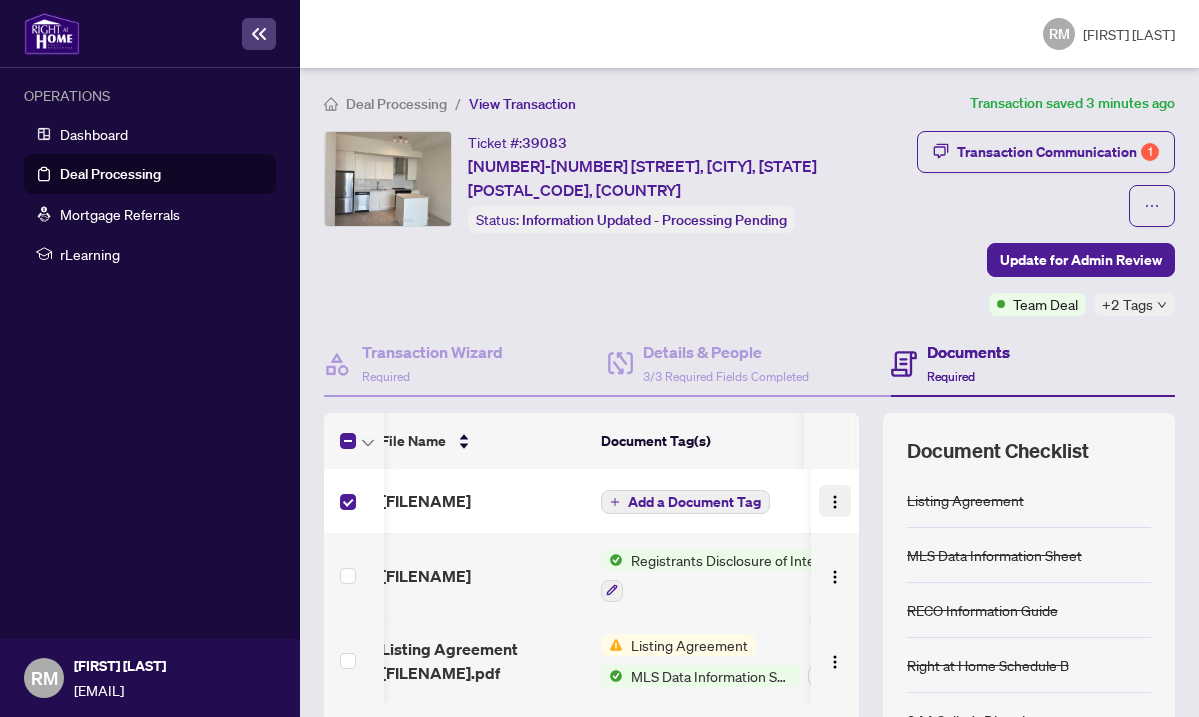 click at bounding box center [835, 502] 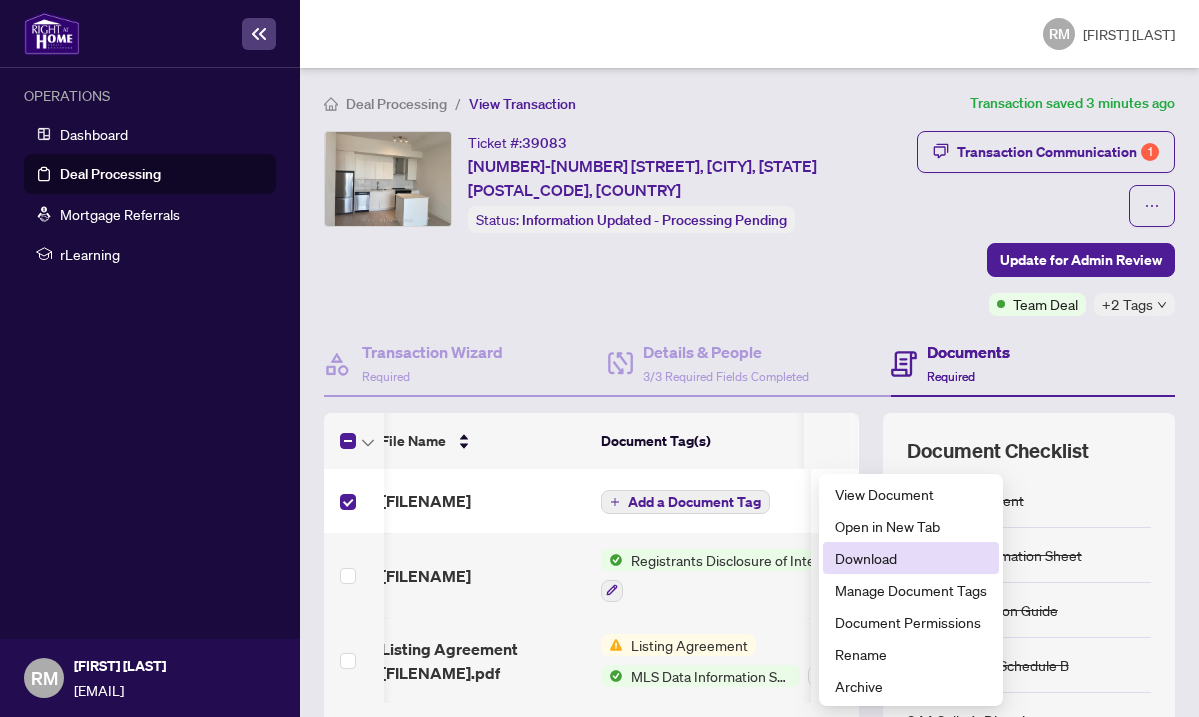 scroll, scrollTop: 0, scrollLeft: 0, axis: both 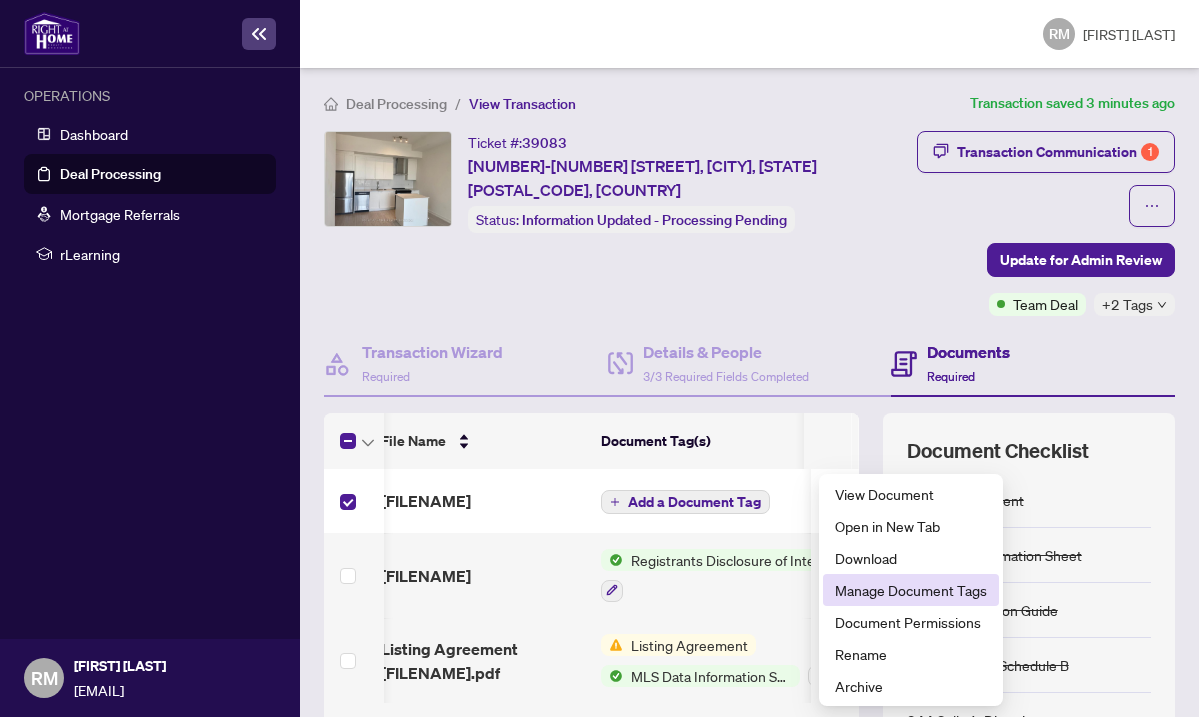 click on "Manage Document Tags" at bounding box center (911, 590) 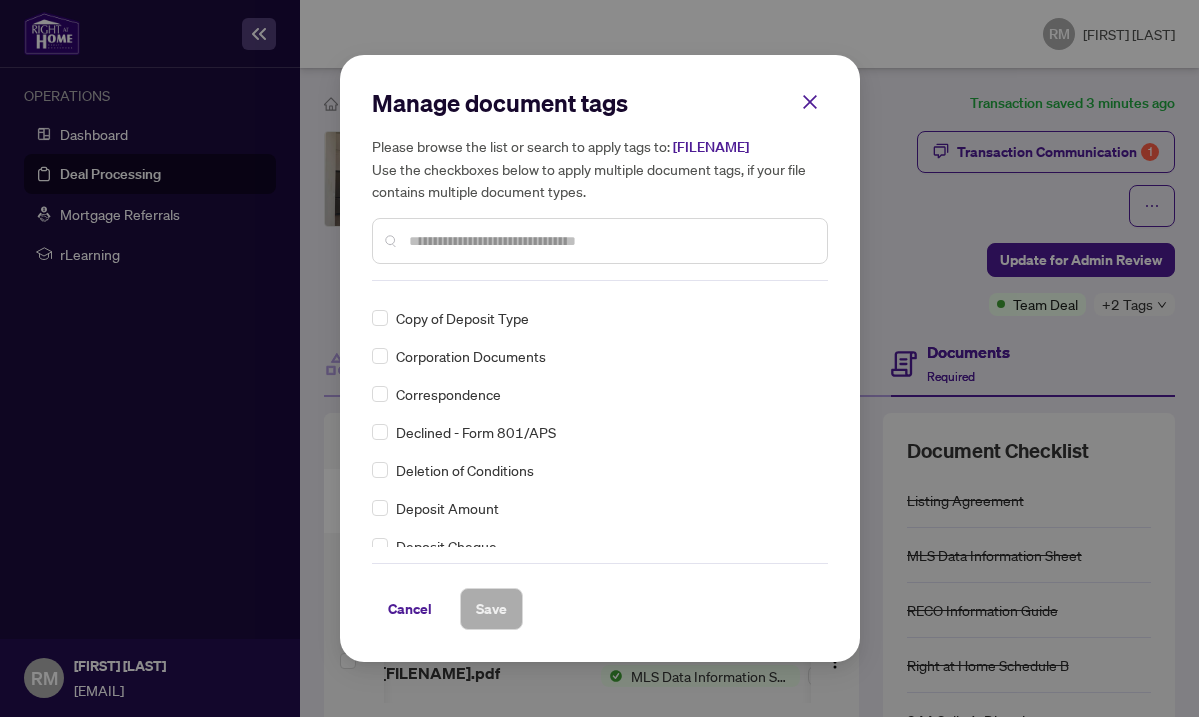 scroll, scrollTop: 1246, scrollLeft: 0, axis: vertical 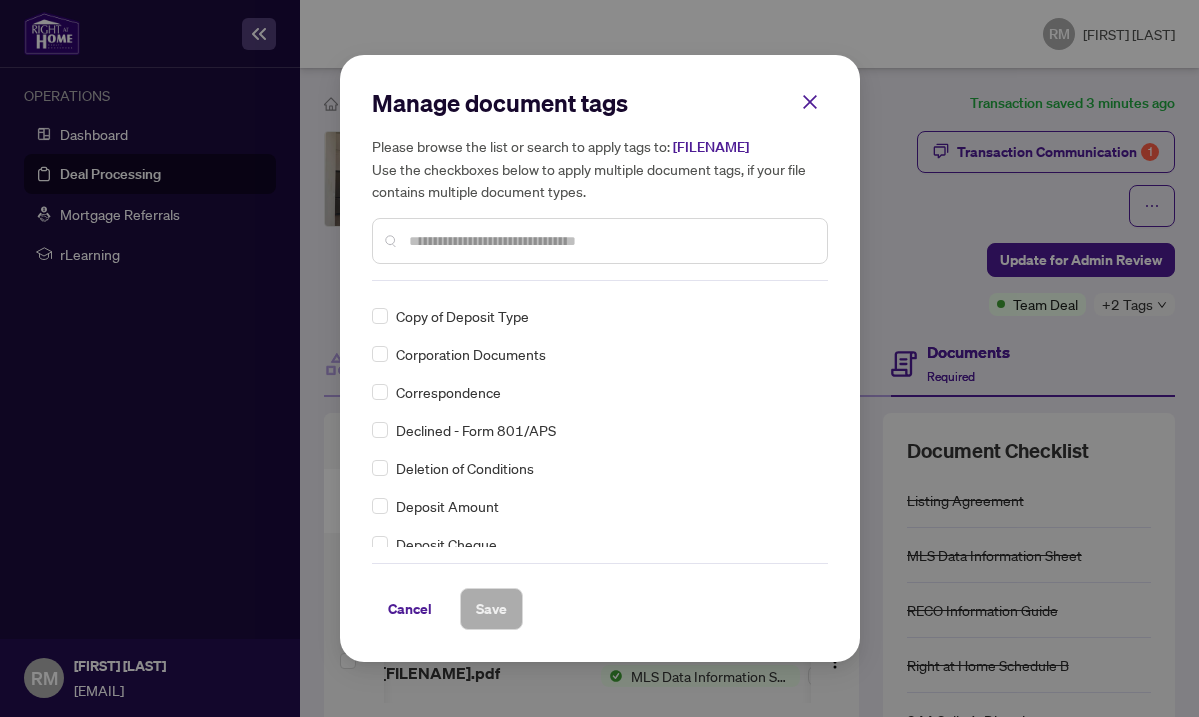 click at bounding box center (610, 241) 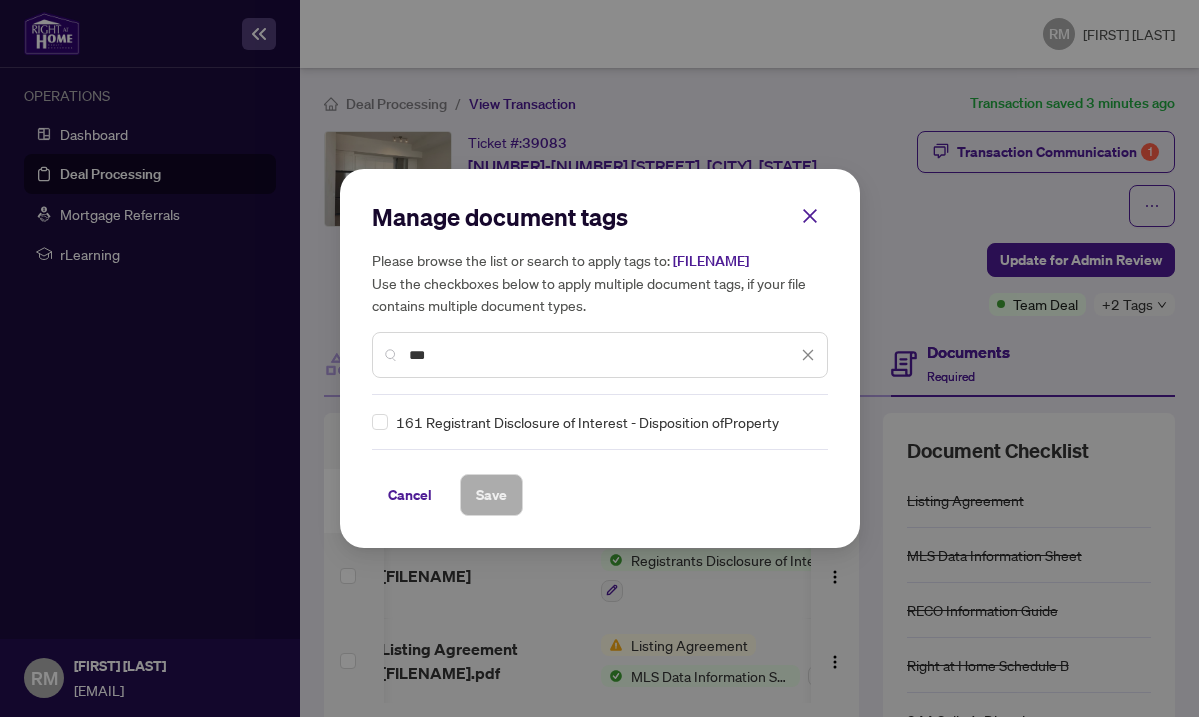 scroll, scrollTop: 0, scrollLeft: 0, axis: both 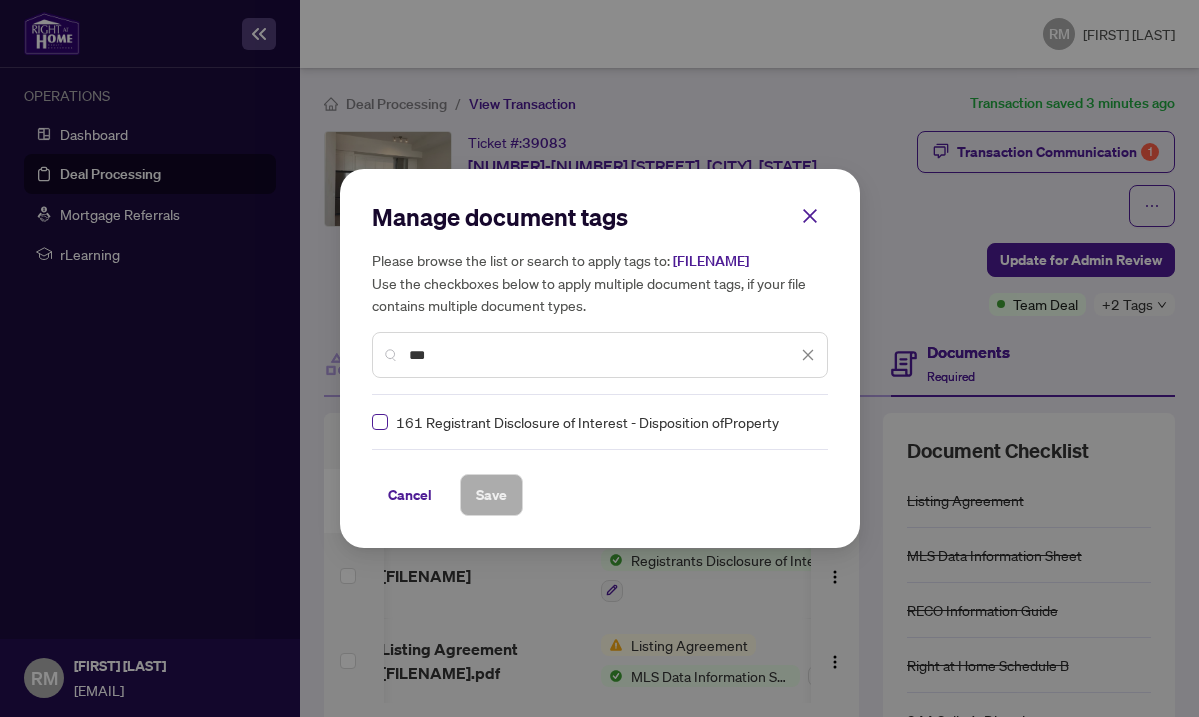 type on "***" 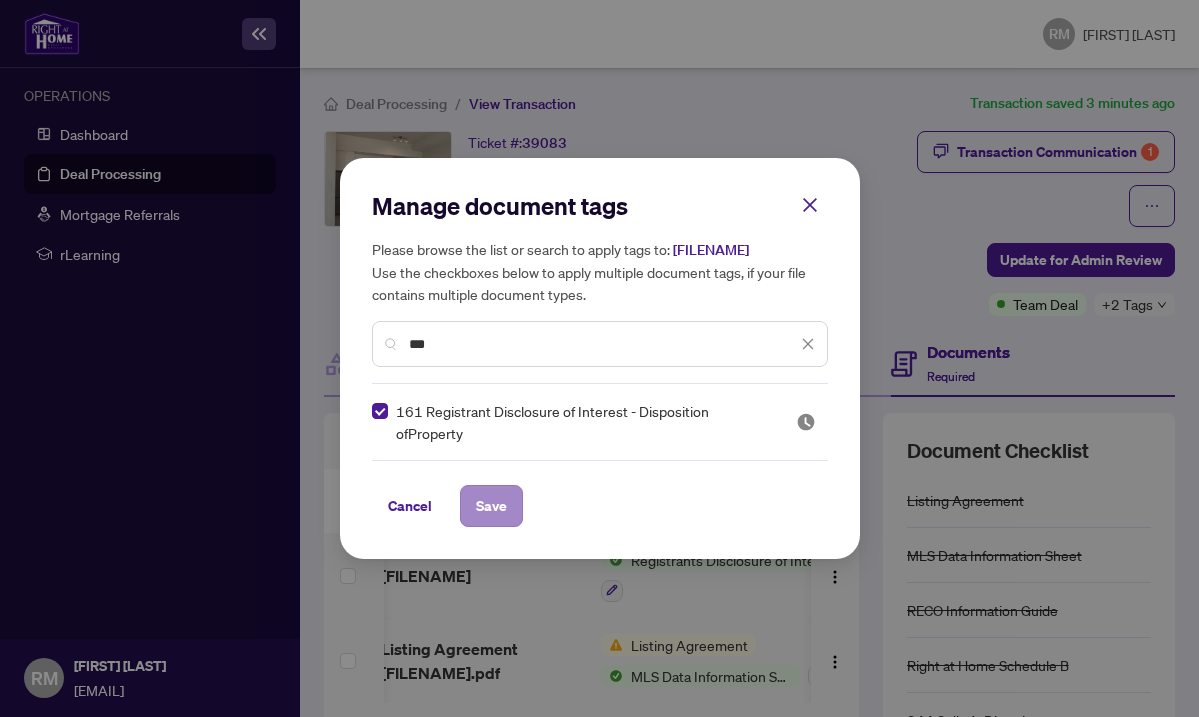 click on "Save" at bounding box center (491, 506) 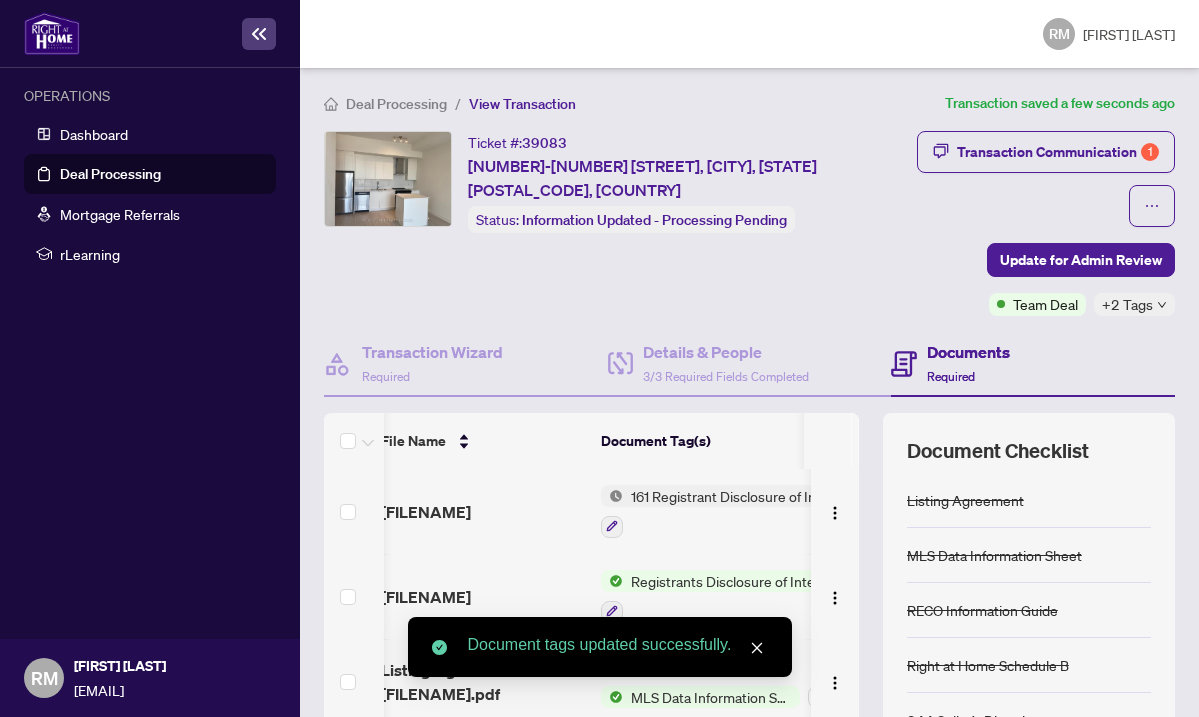 click on "161 Registrant Disclosure of Interest - Disposition ofProperty" at bounding box center (741, 496) 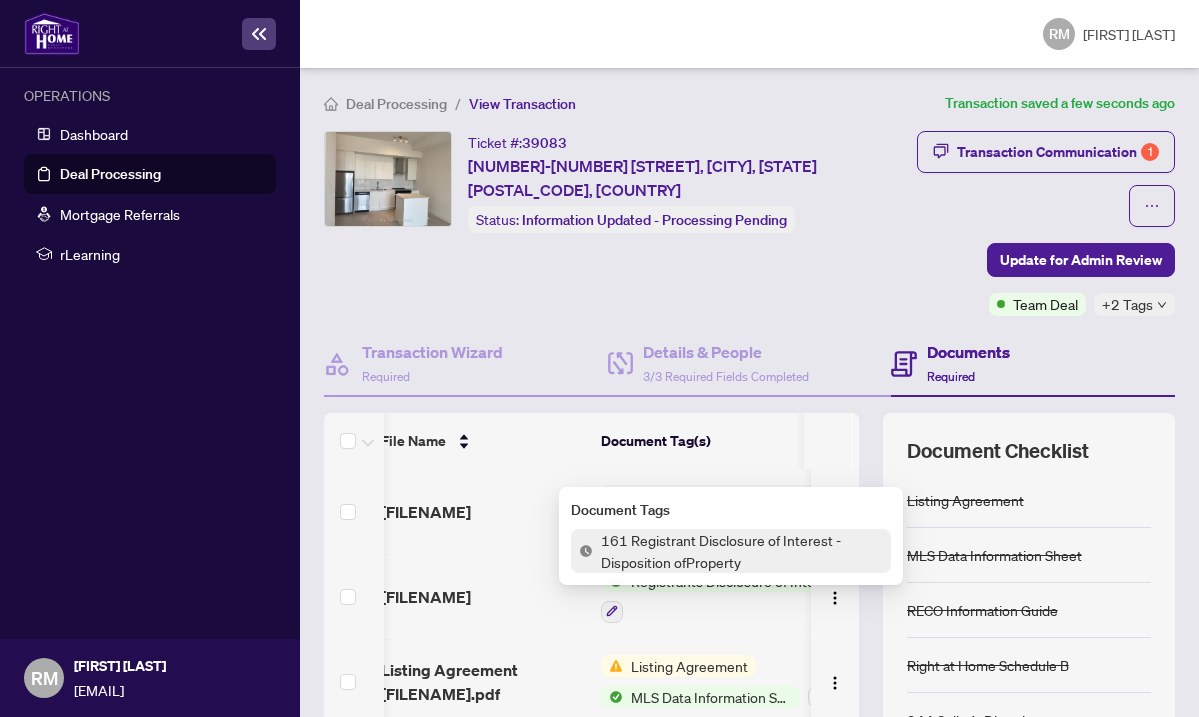 click at bounding box center (835, 513) 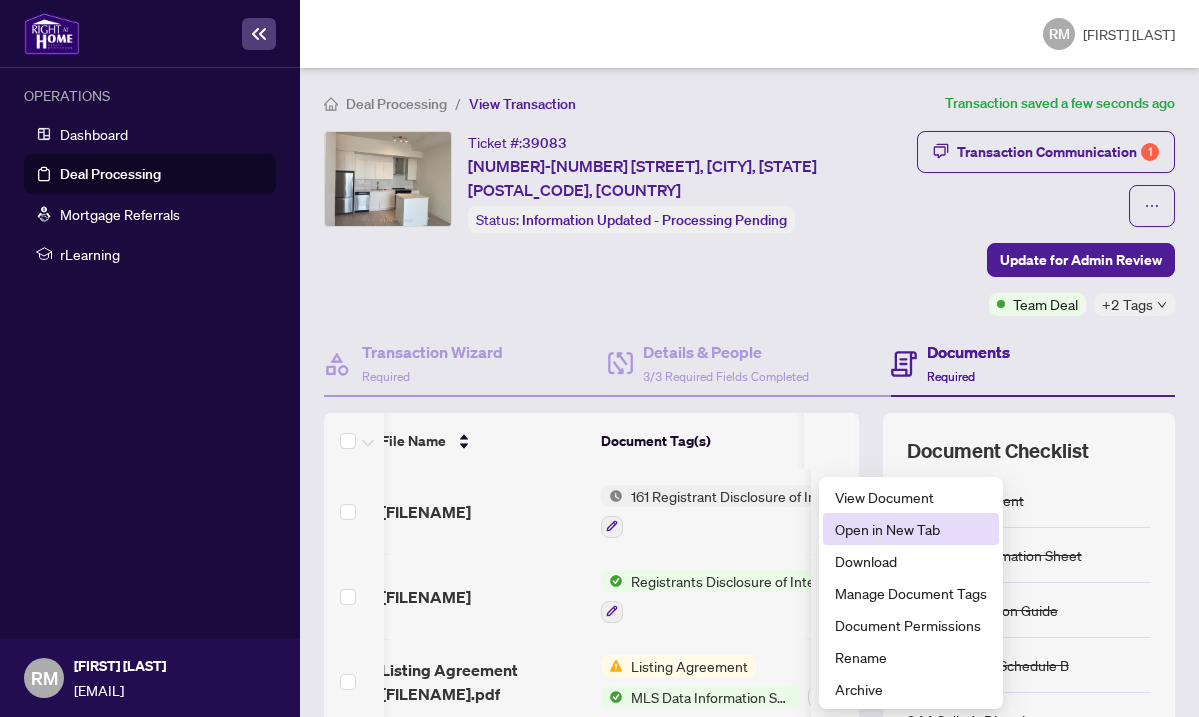 scroll, scrollTop: 0, scrollLeft: 0, axis: both 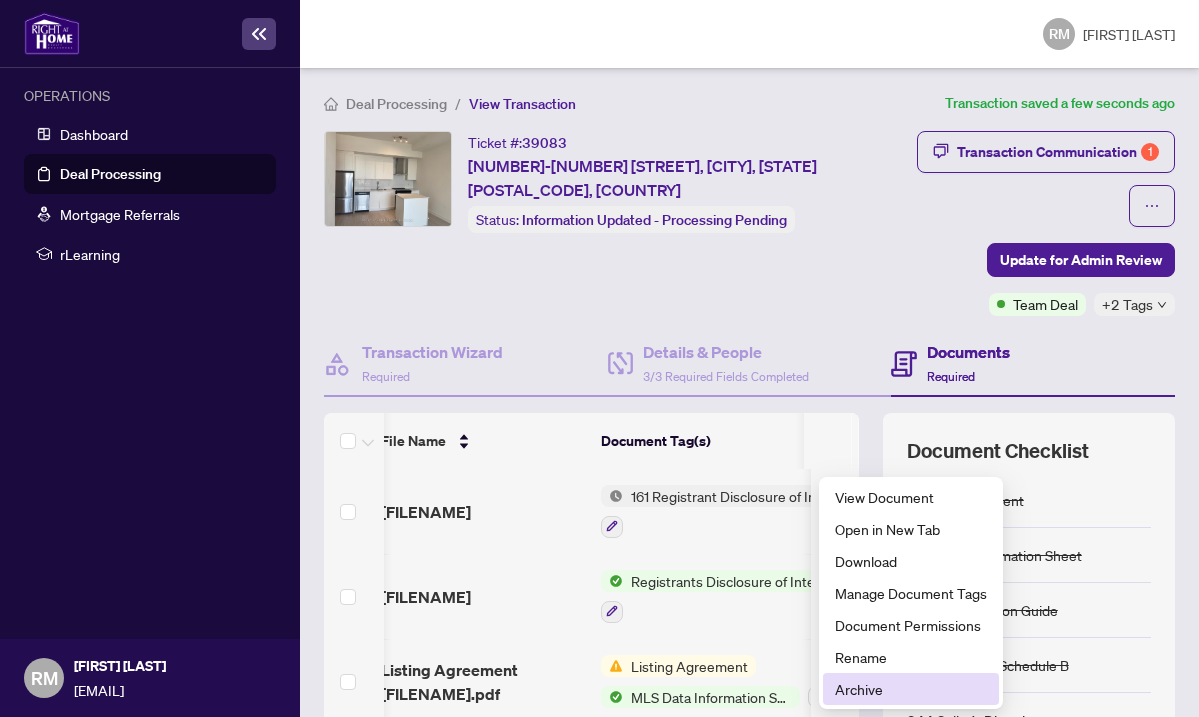 click on "Archive" at bounding box center (911, 689) 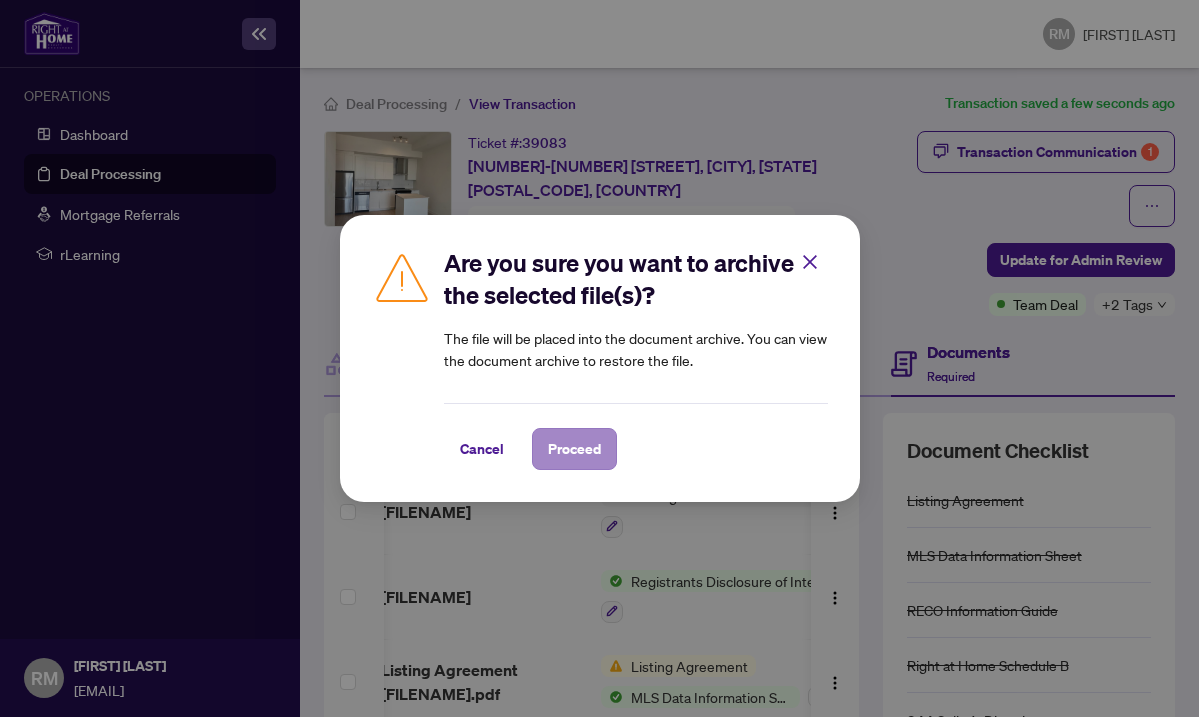 click on "Proceed" at bounding box center [574, 449] 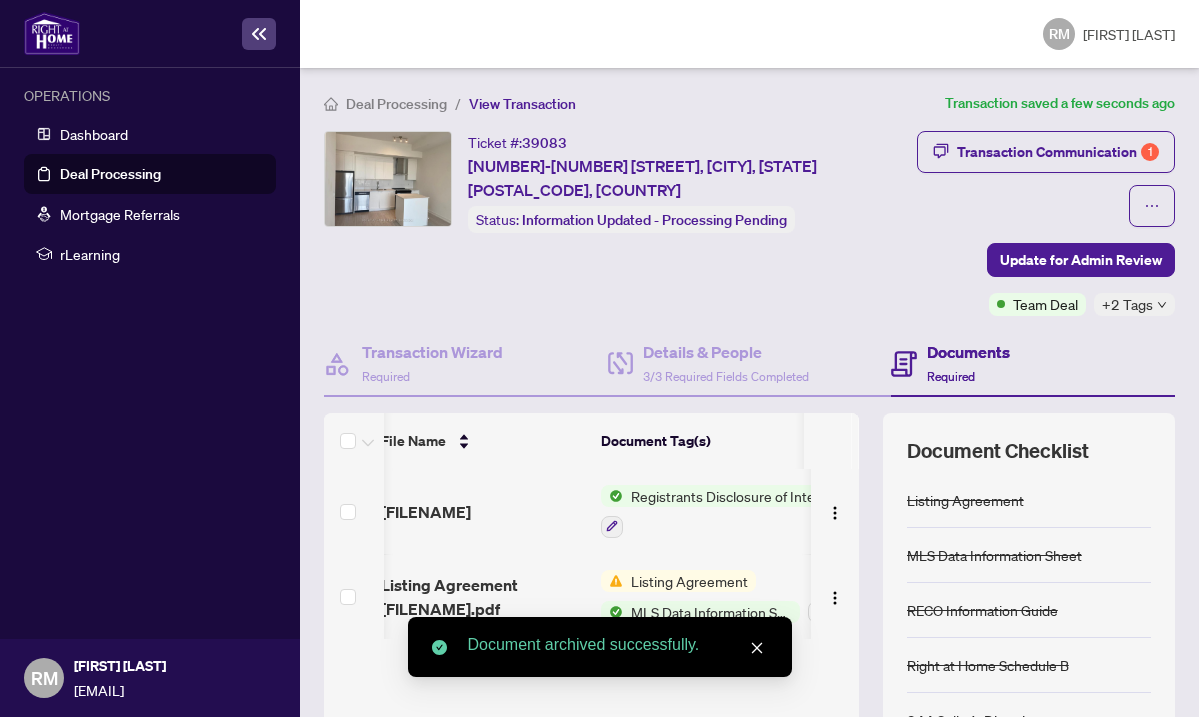 scroll, scrollTop: 0, scrollLeft: 0, axis: both 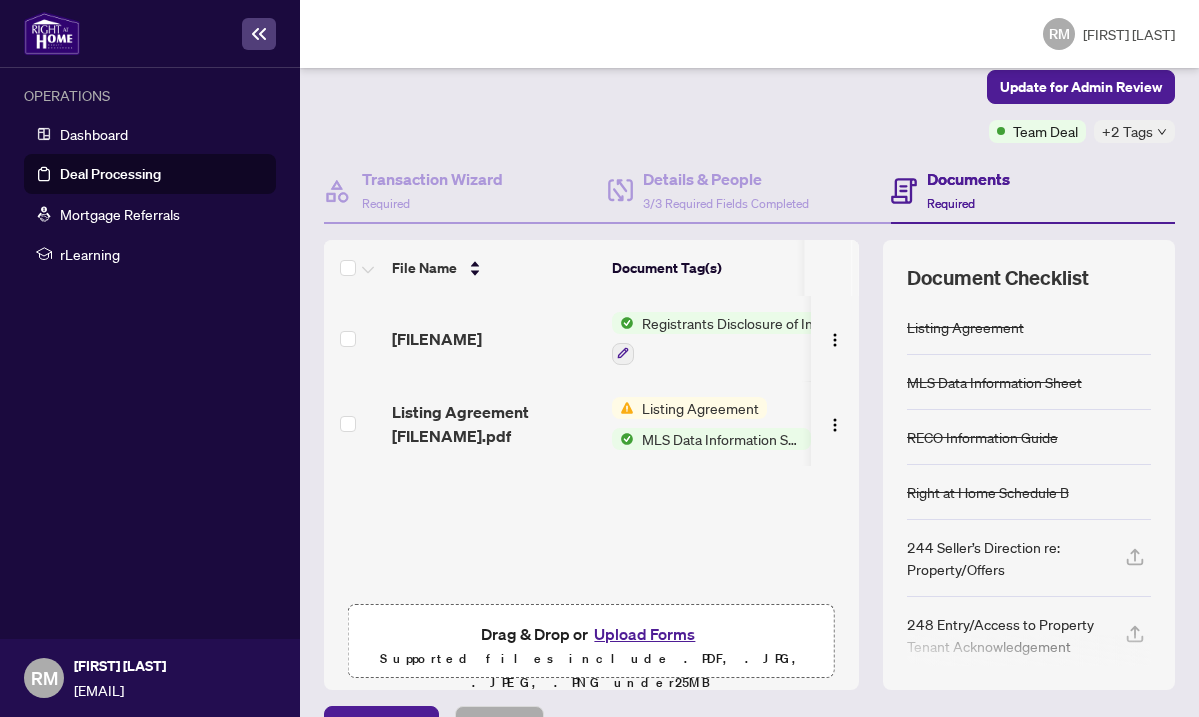 click on "Upload Forms" at bounding box center (644, 634) 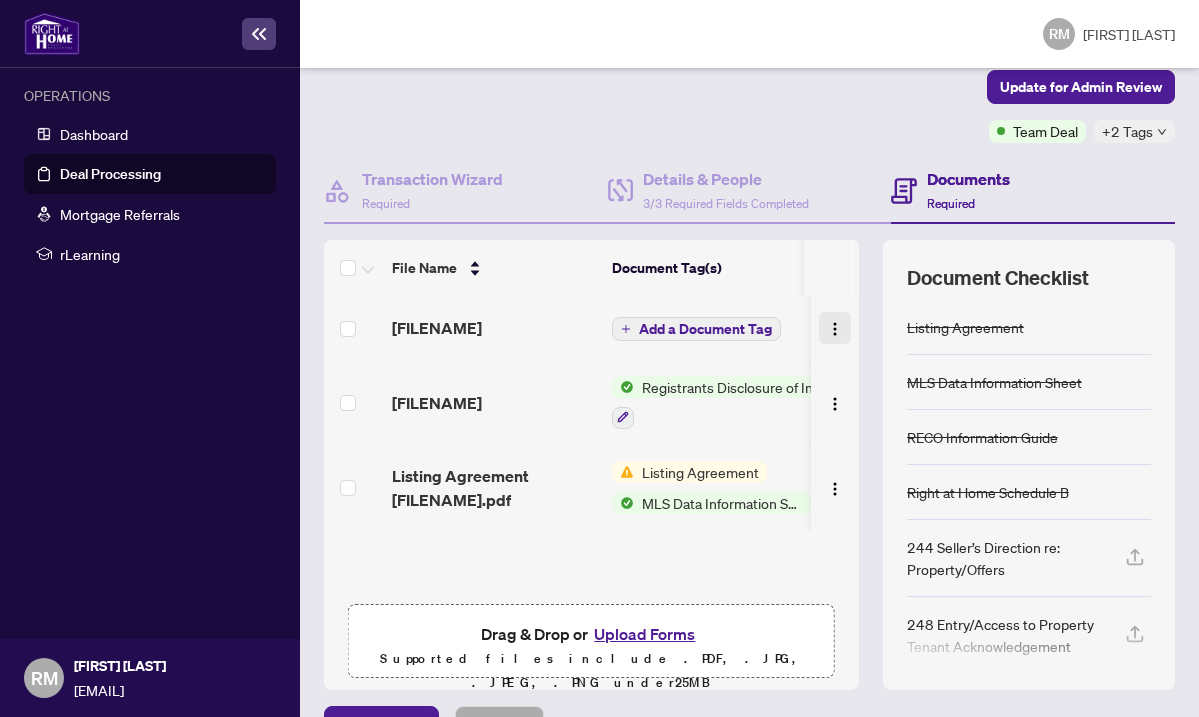 click at bounding box center [835, 329] 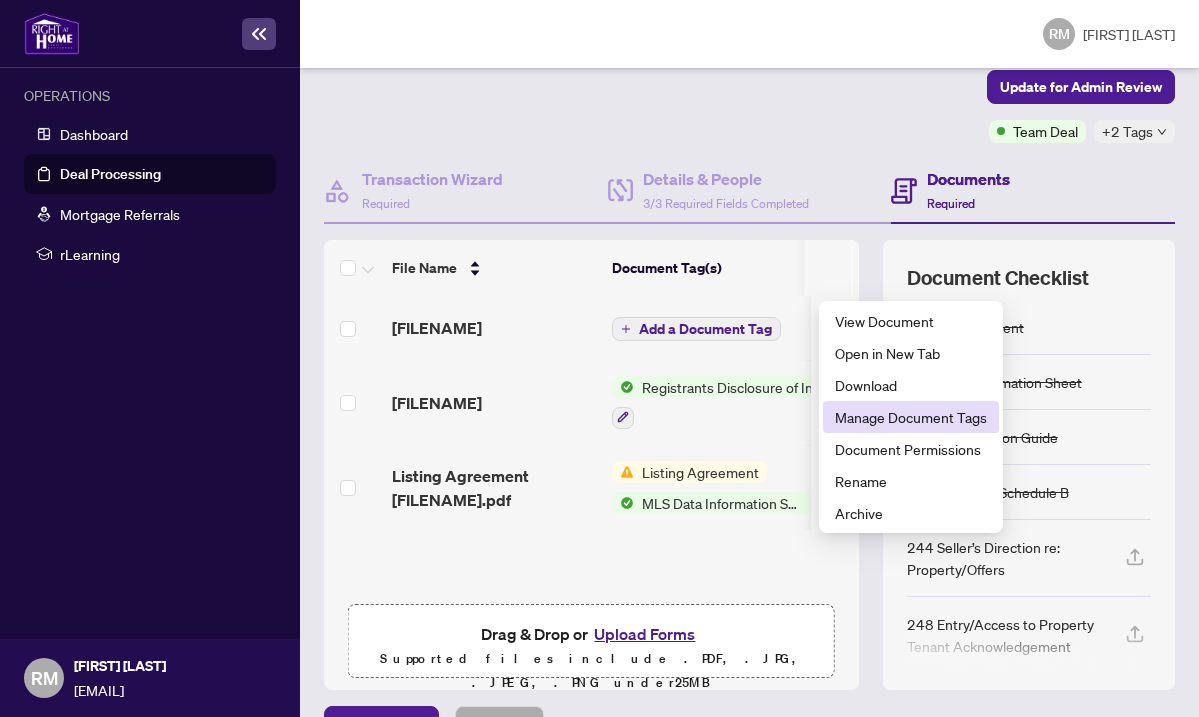 click on "Manage Document Tags" at bounding box center (911, 417) 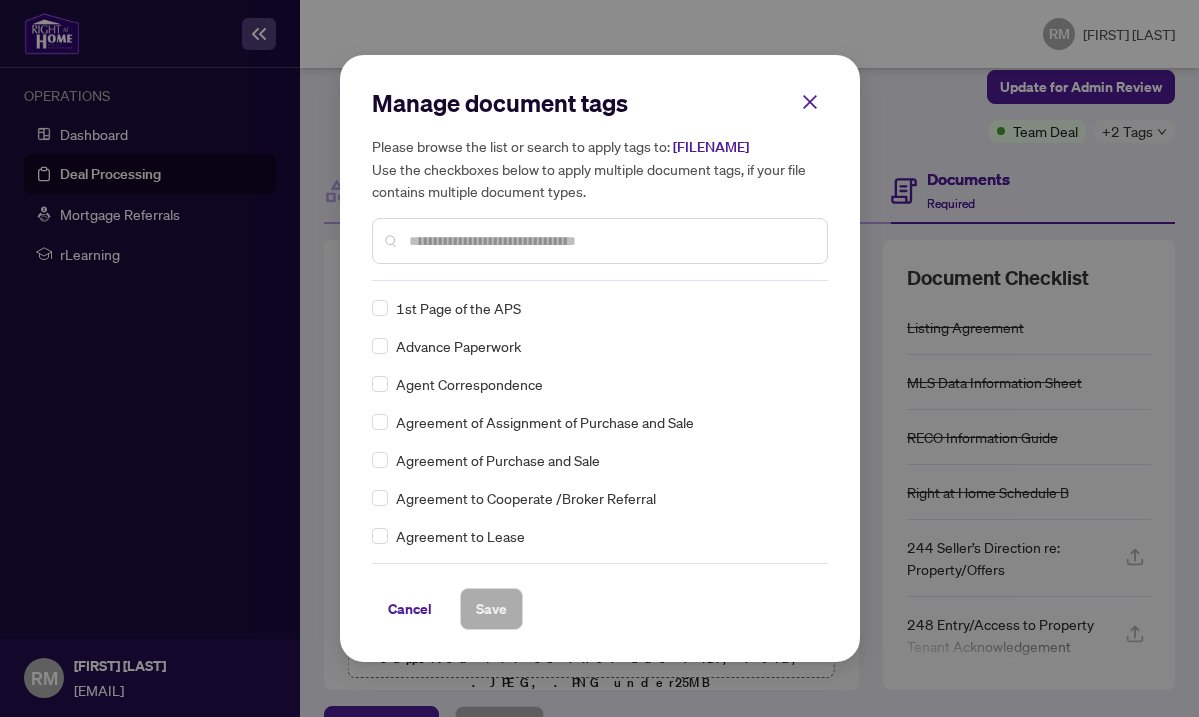click on "Manage document tags Please browse the list or search to apply tags to:   [FILENAME]   Use the checkboxes below to apply multiple document tags, if your file contains multiple document types." at bounding box center [600, 184] 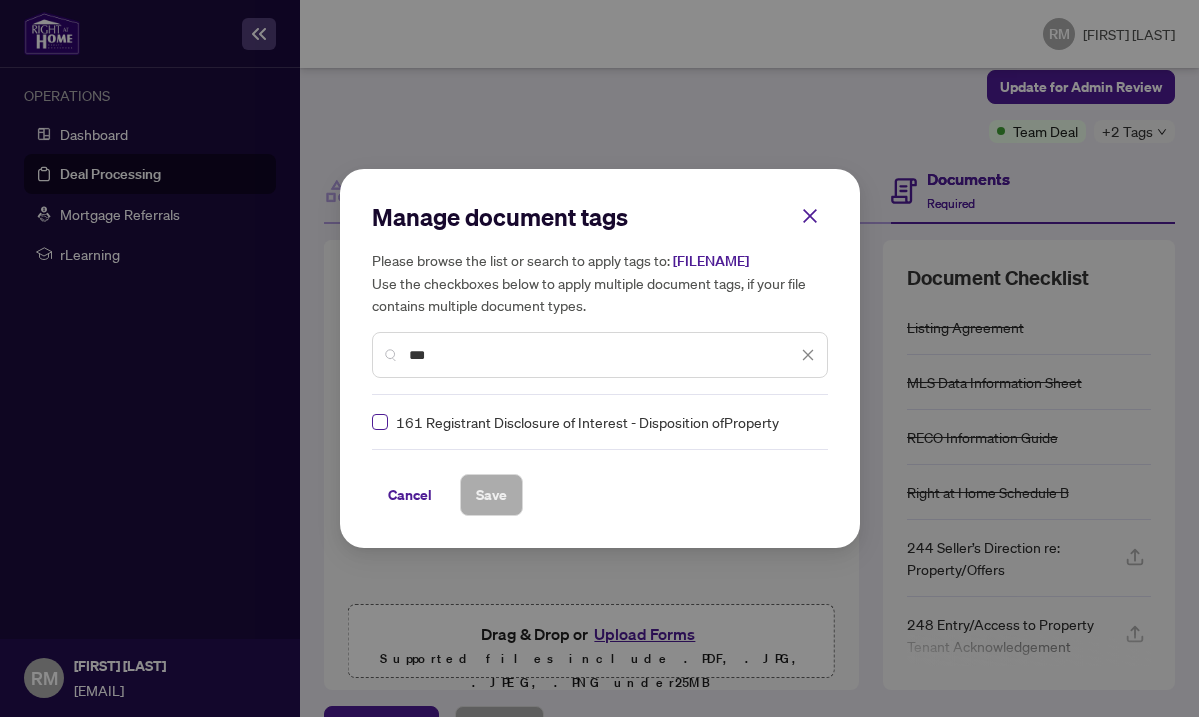 type on "***" 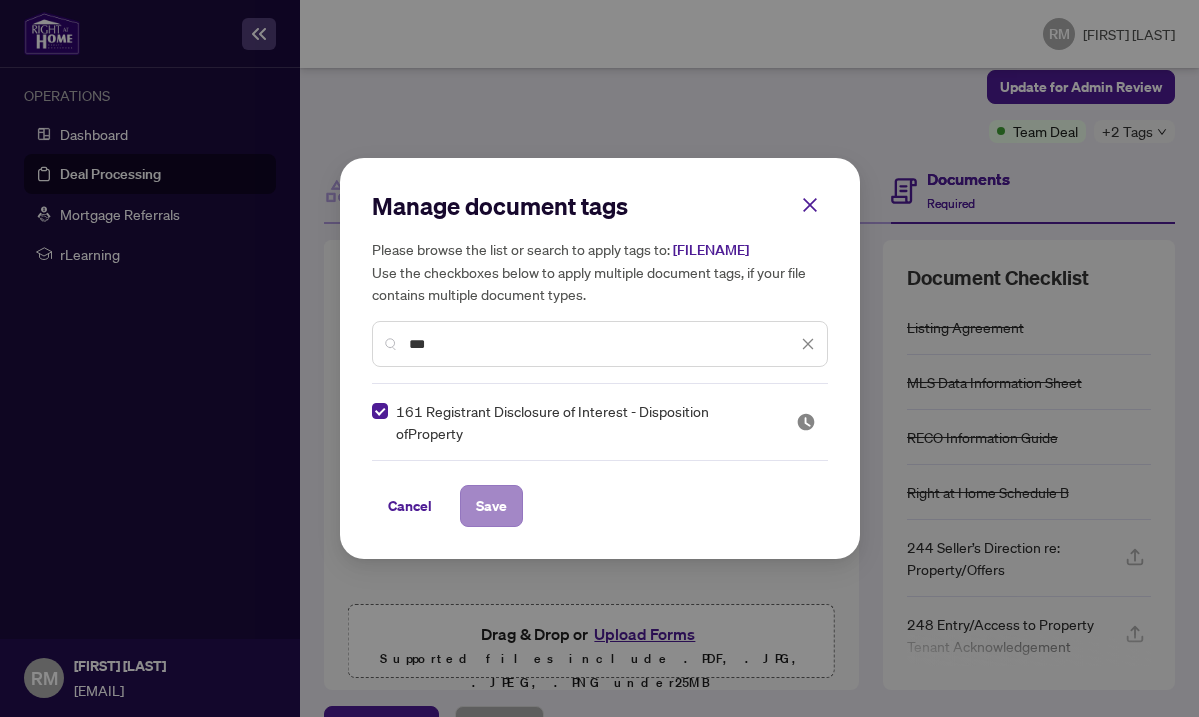 click on "Save" at bounding box center (491, 506) 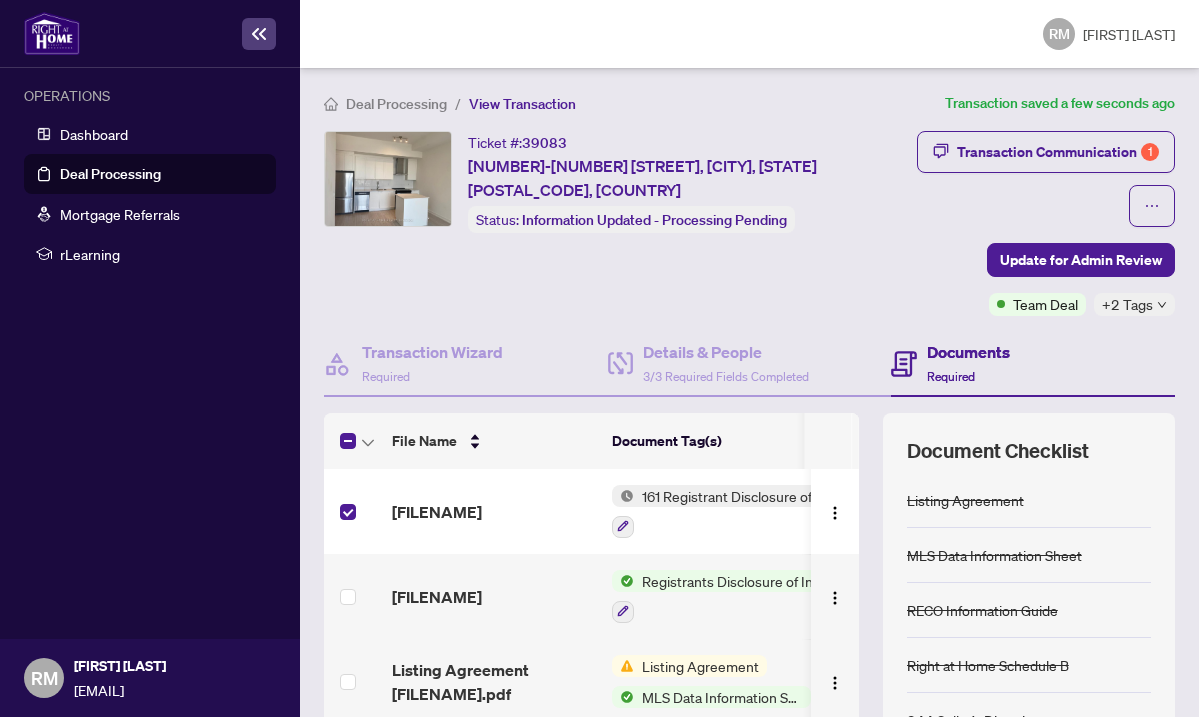 scroll, scrollTop: 0, scrollLeft: 0, axis: both 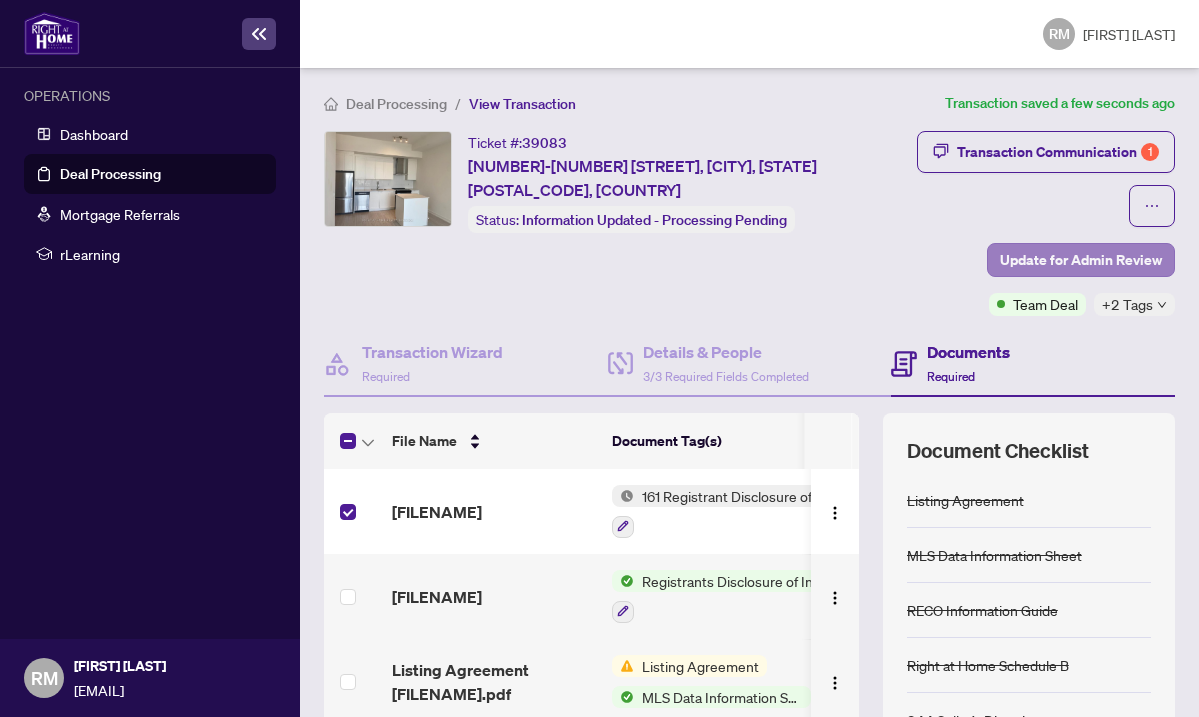 click on "Update for Admin Review" at bounding box center [1081, 260] 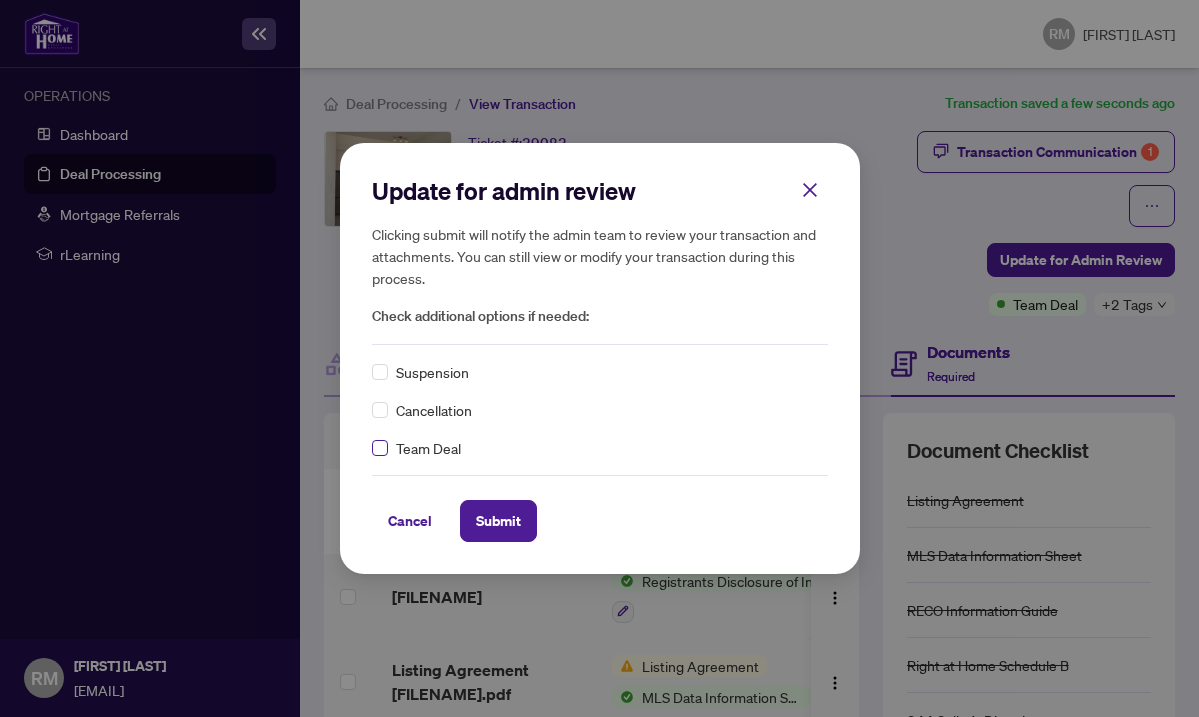 click at bounding box center (380, 448) 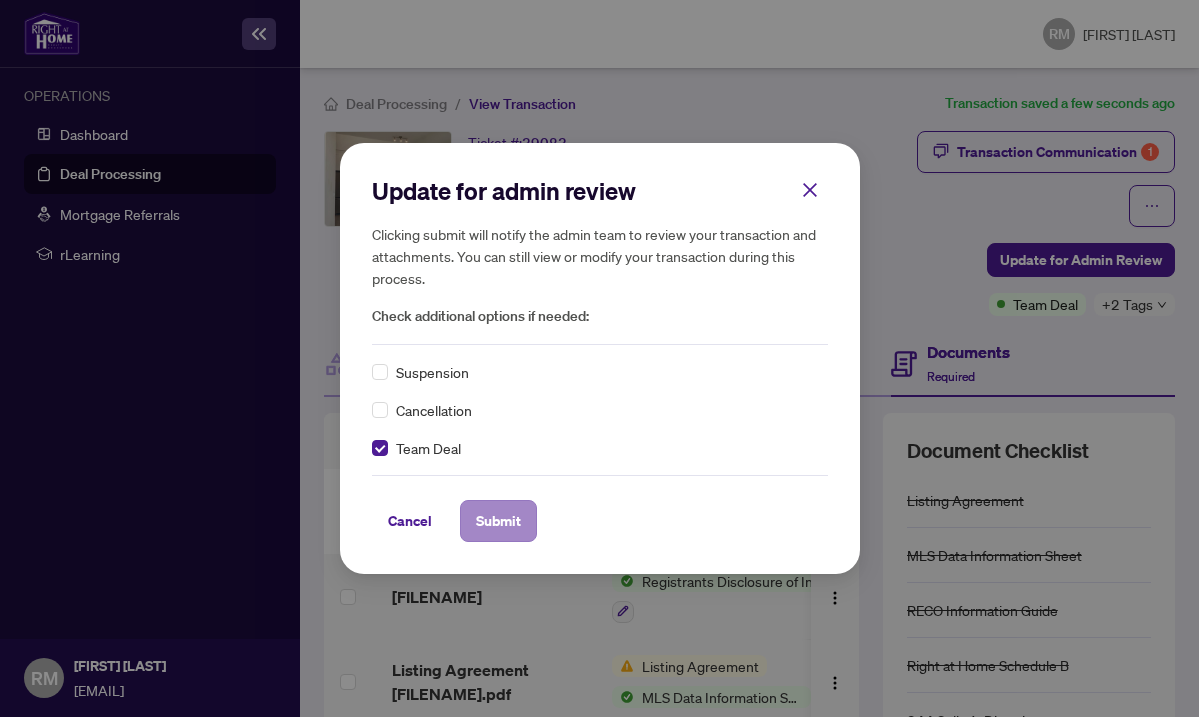click on "Submit" at bounding box center [498, 521] 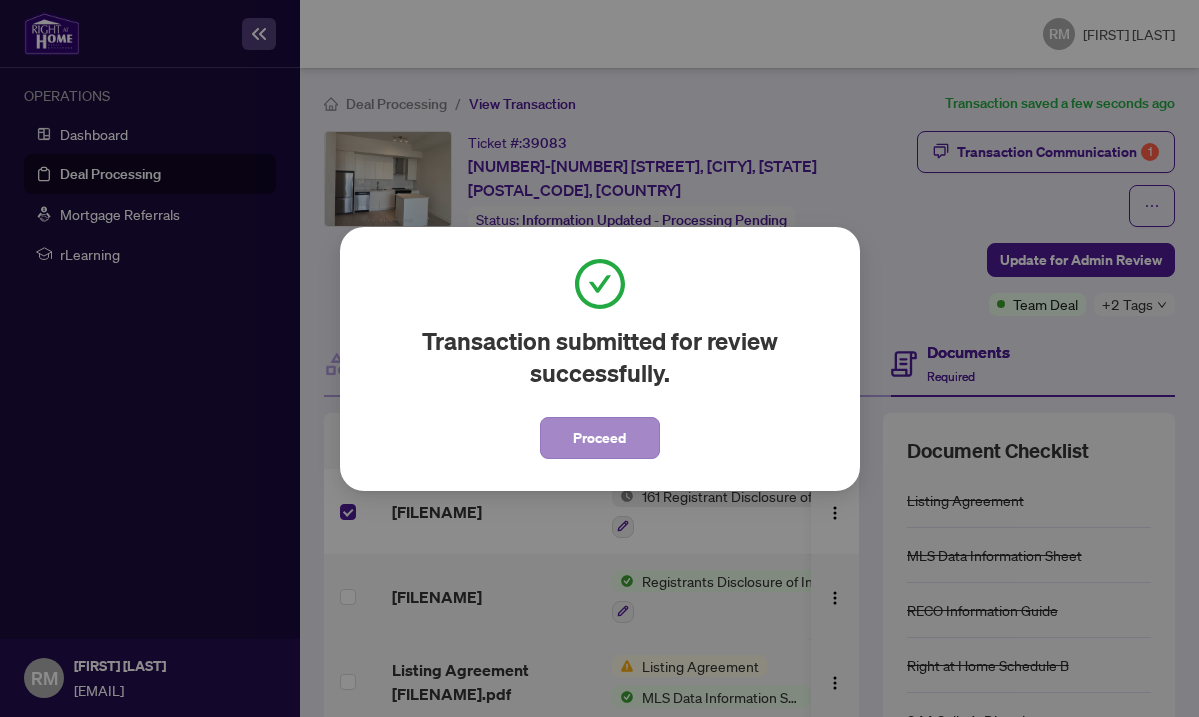 click on "Proceed" at bounding box center (599, 438) 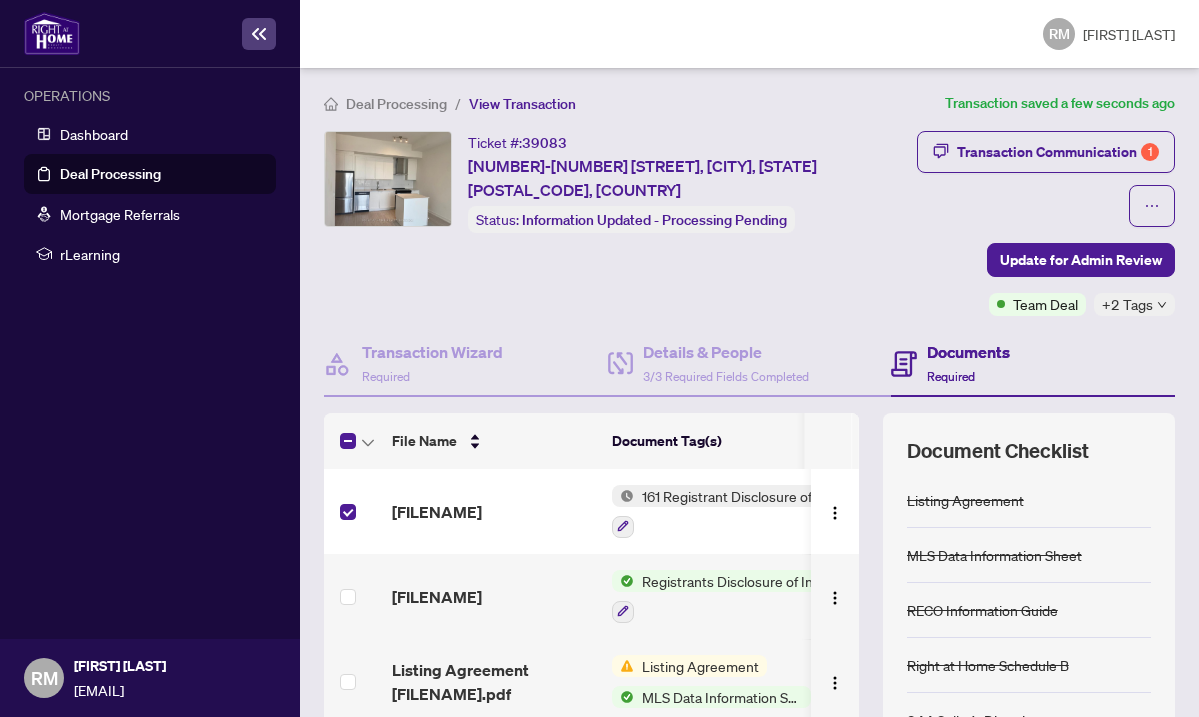 scroll, scrollTop: 0, scrollLeft: 0, axis: both 